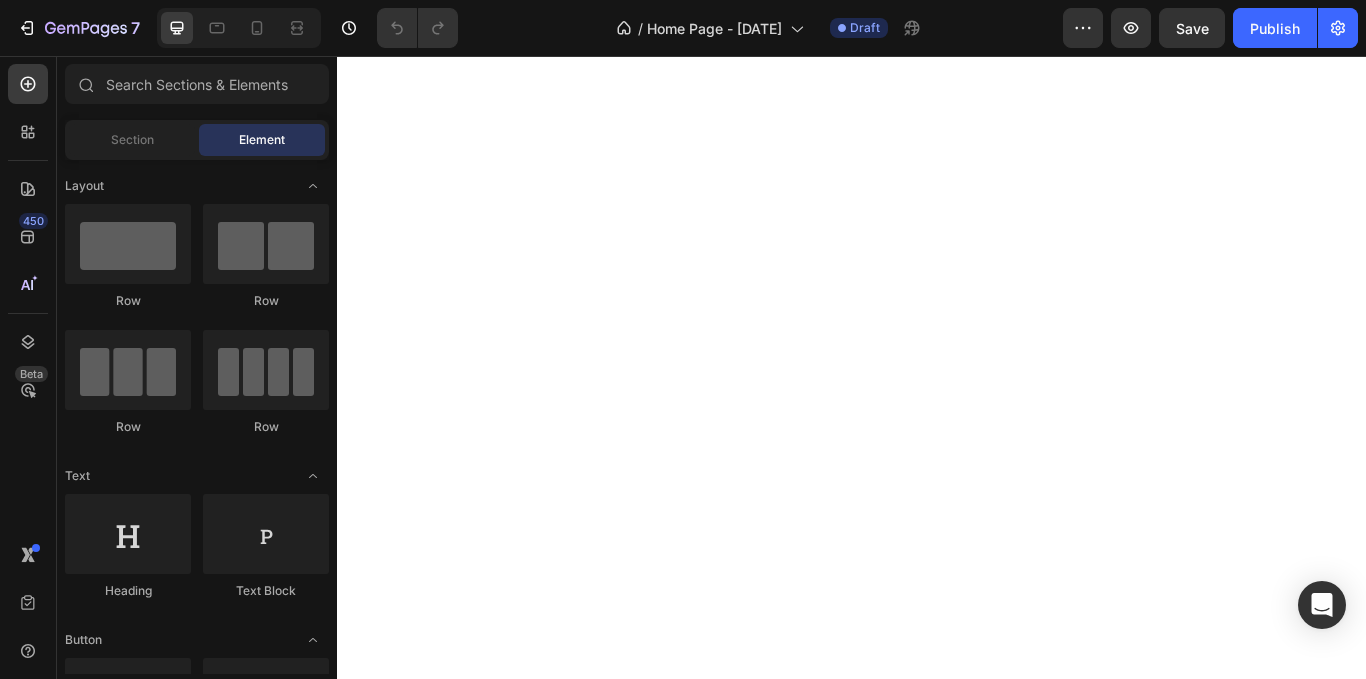 scroll, scrollTop: 0, scrollLeft: 0, axis: both 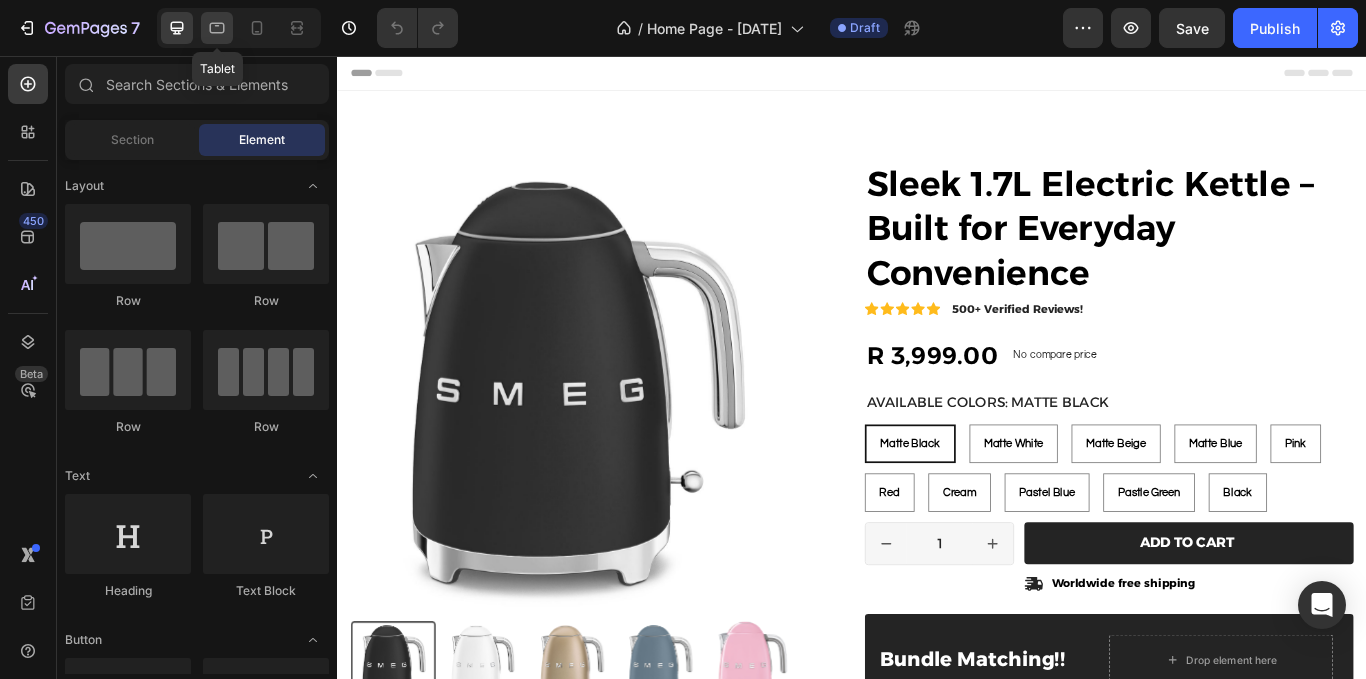 click 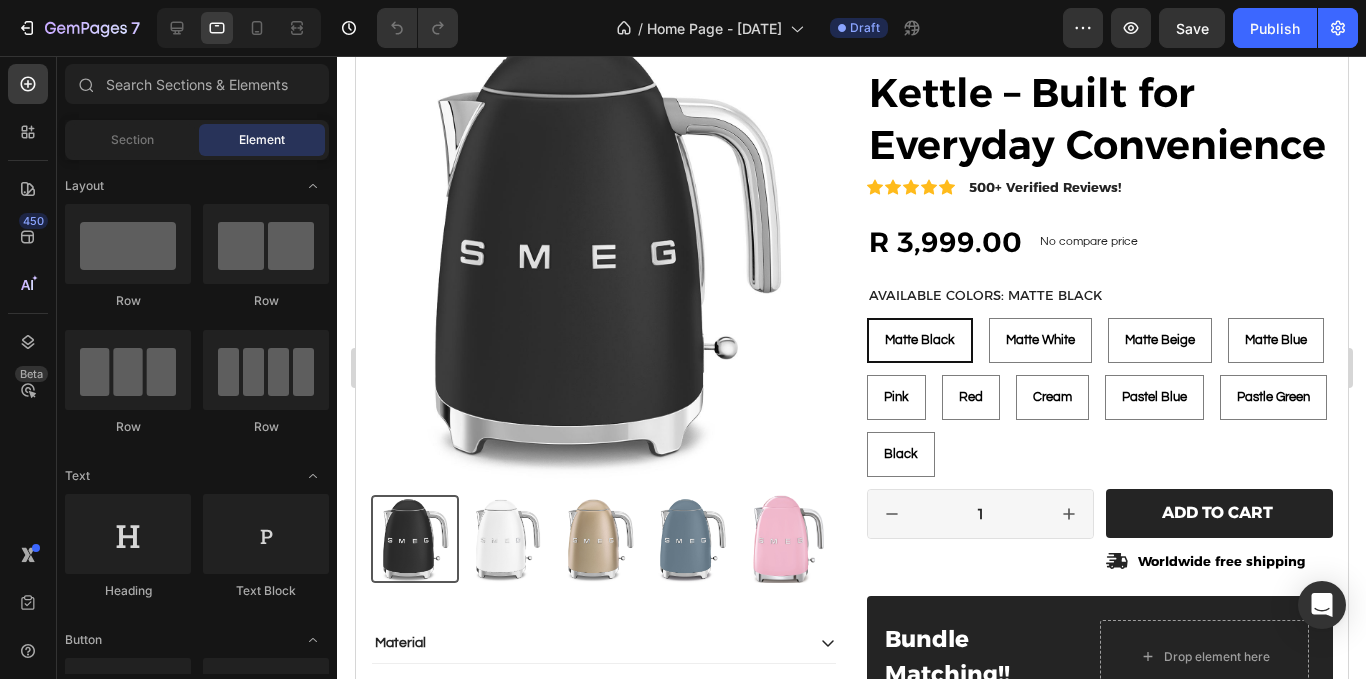 scroll, scrollTop: 0, scrollLeft: 0, axis: both 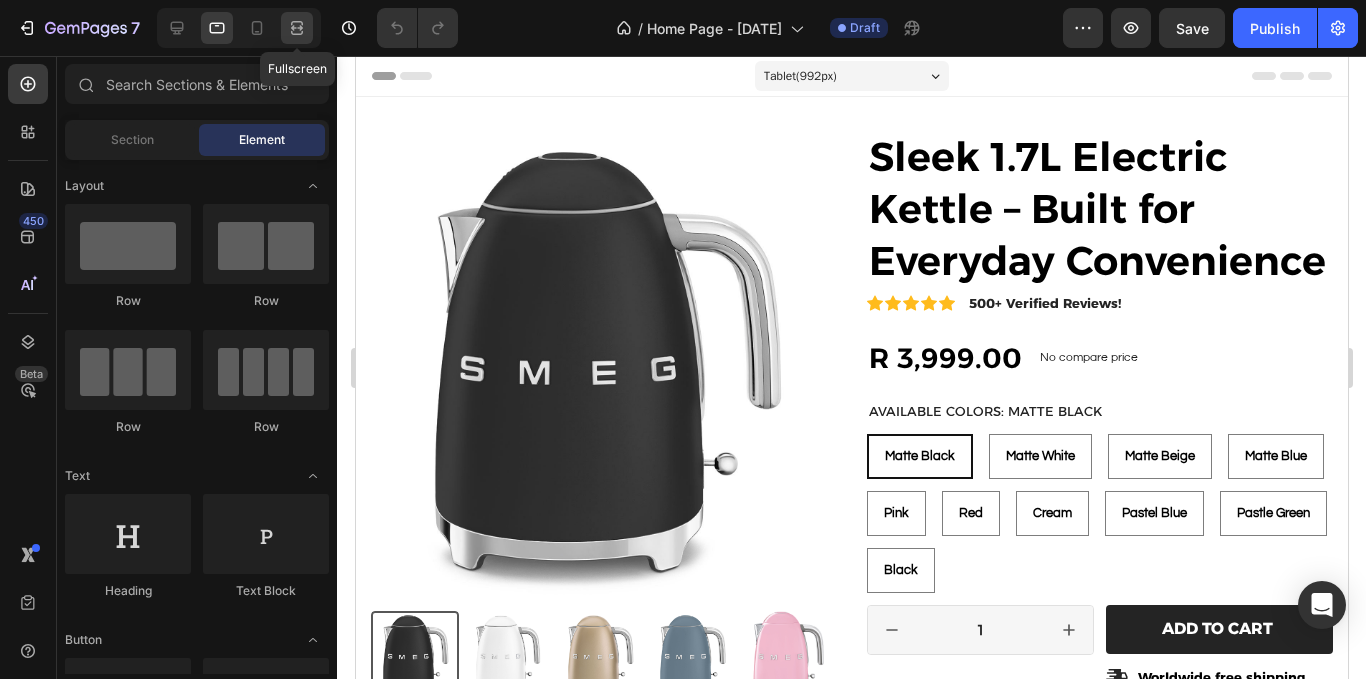 click 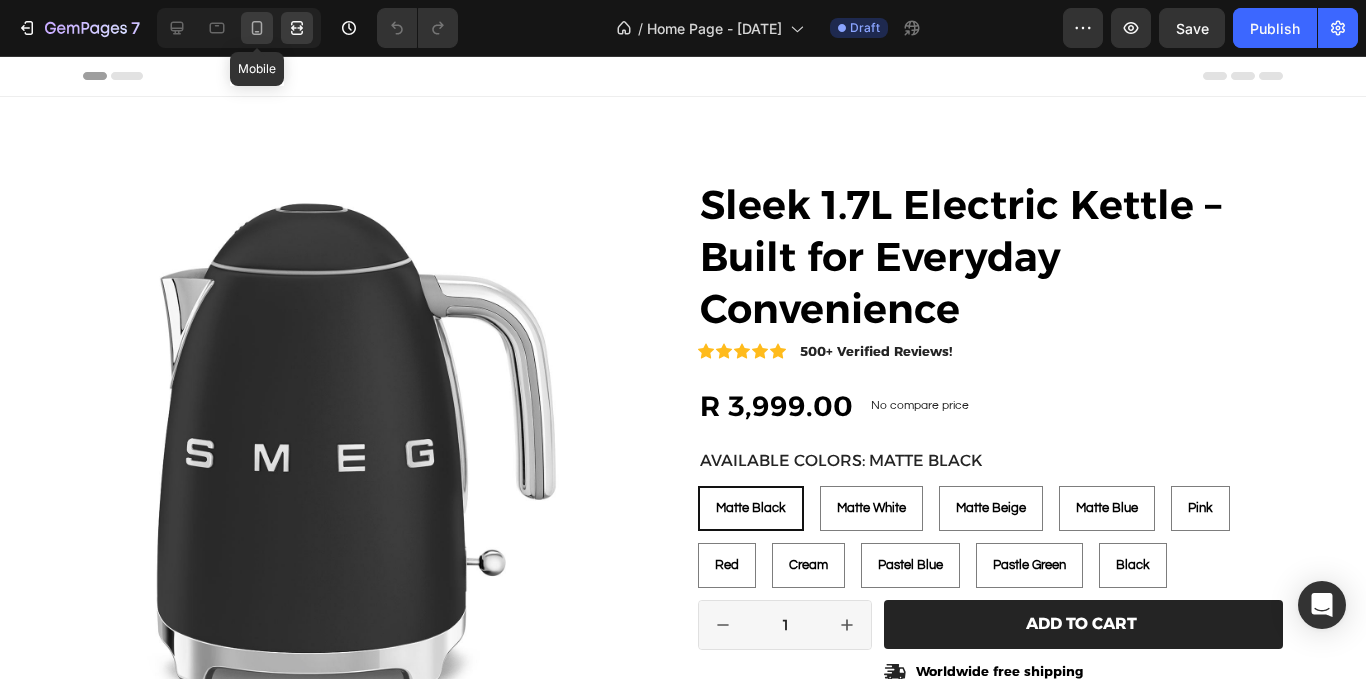 click 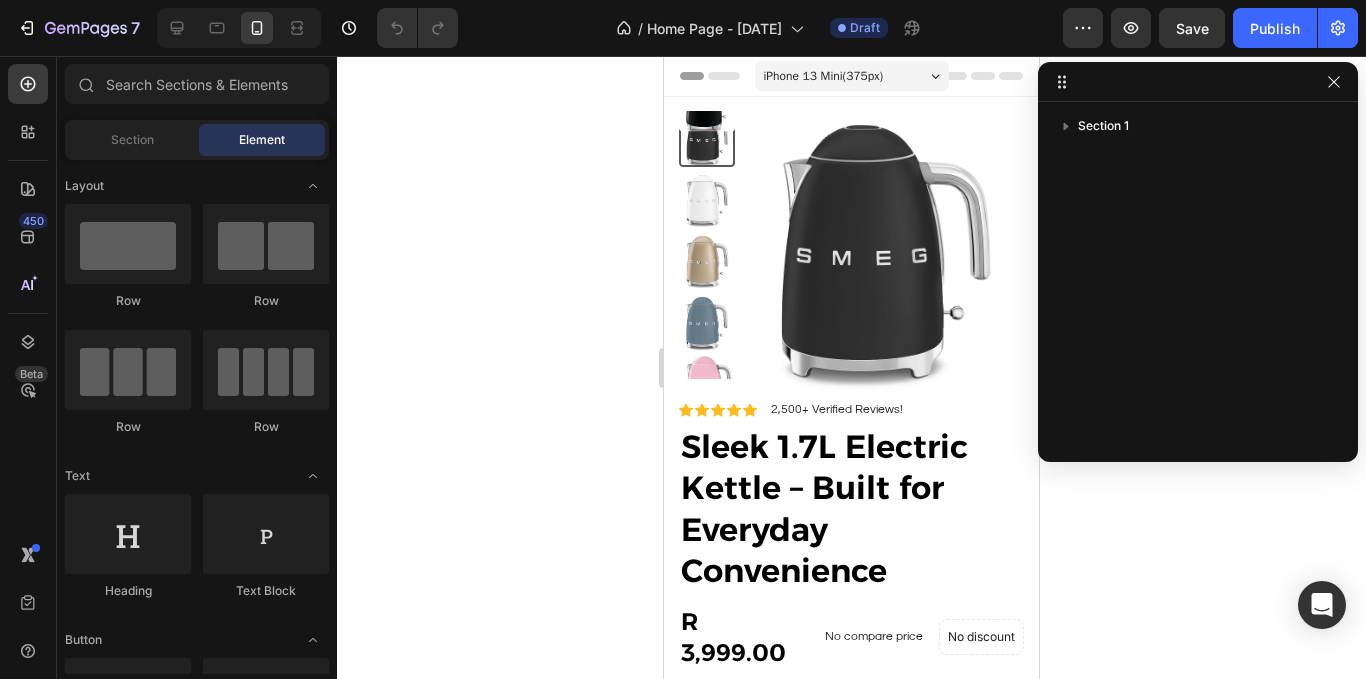 click at bounding box center [1334, 82] 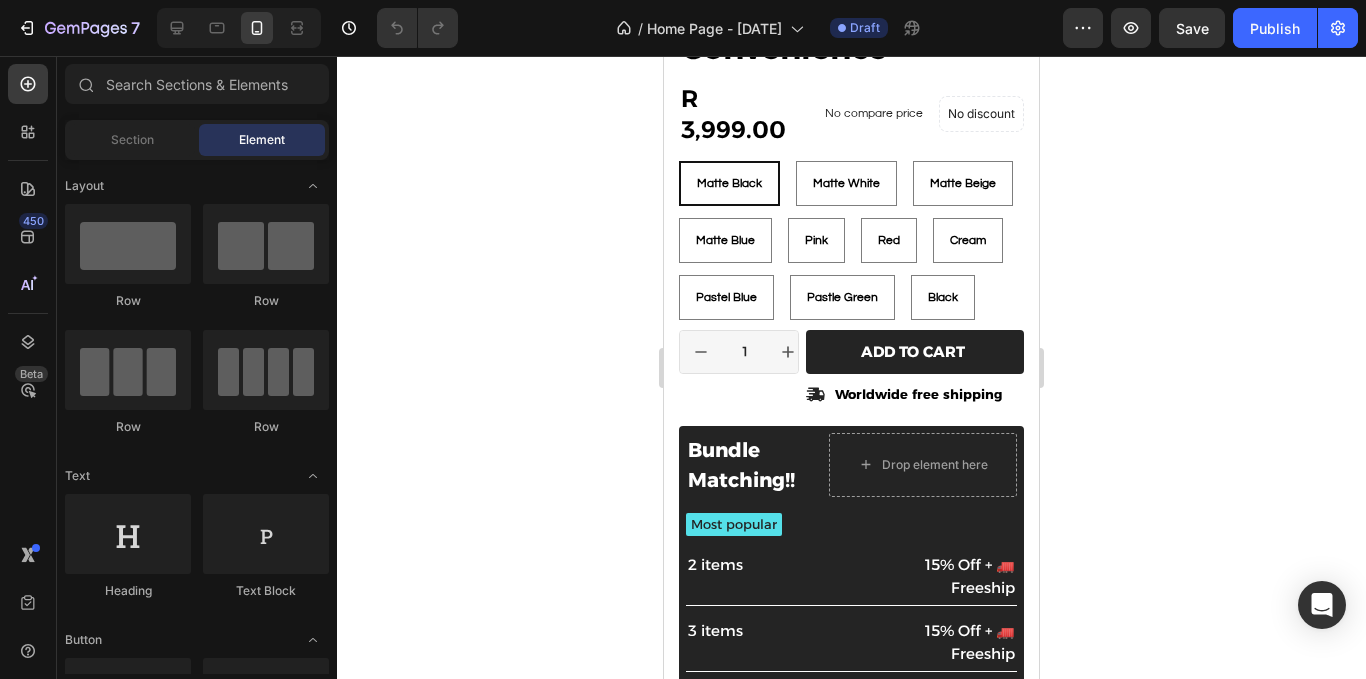 scroll, scrollTop: 0, scrollLeft: 0, axis: both 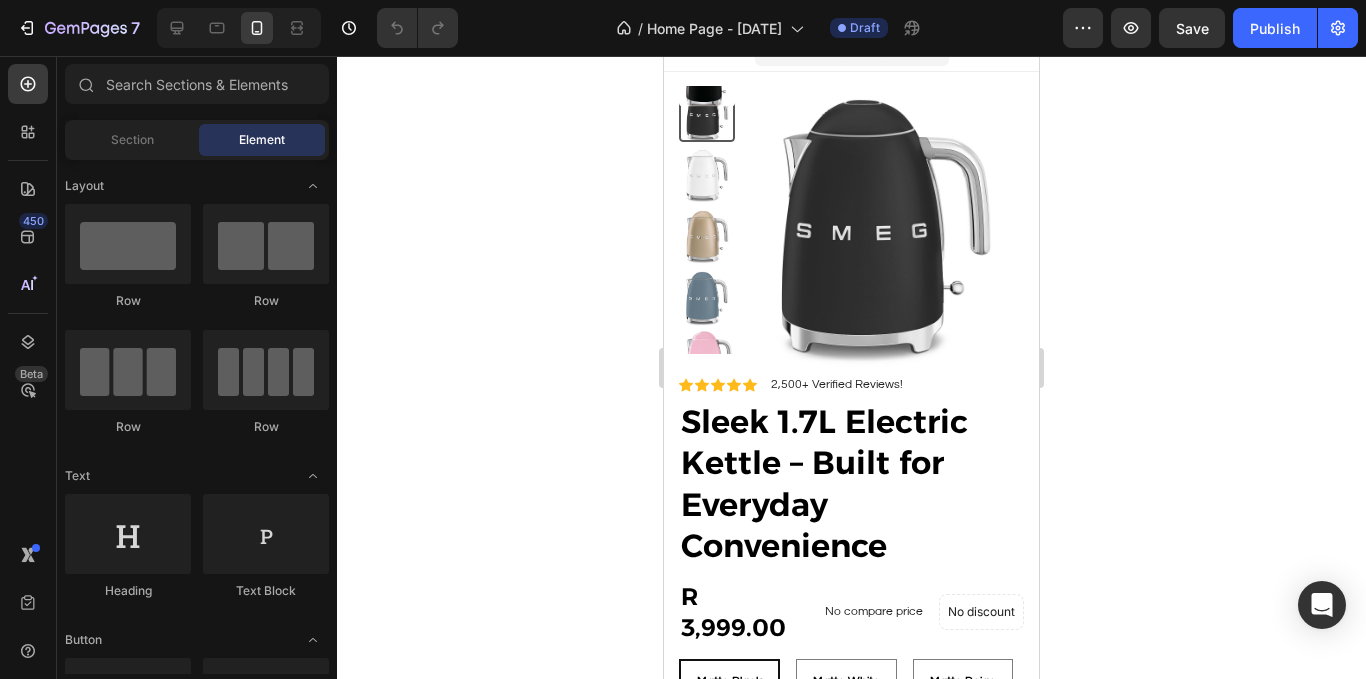 drag, startPoint x: 1038, startPoint y: 209, endPoint x: 1715, endPoint y: 223, distance: 677.1447 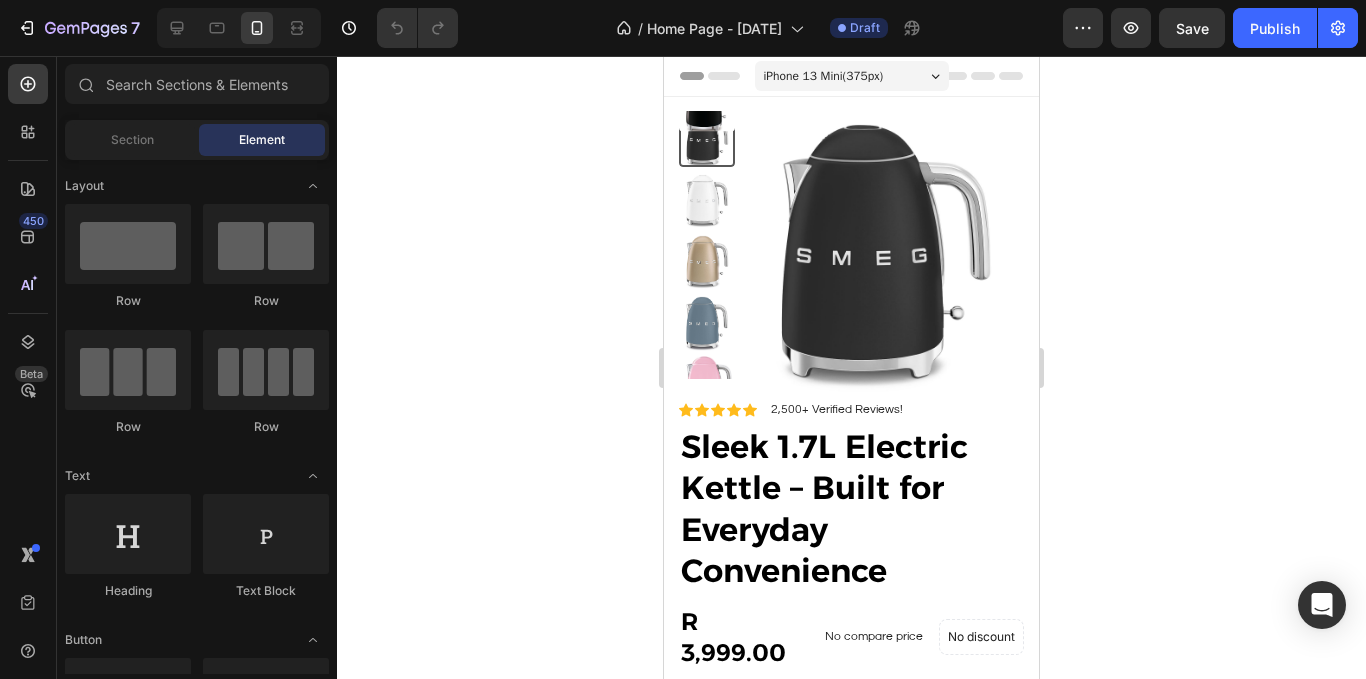 click on "iPhone 13 Mini  ( 375 px)" at bounding box center [852, 76] 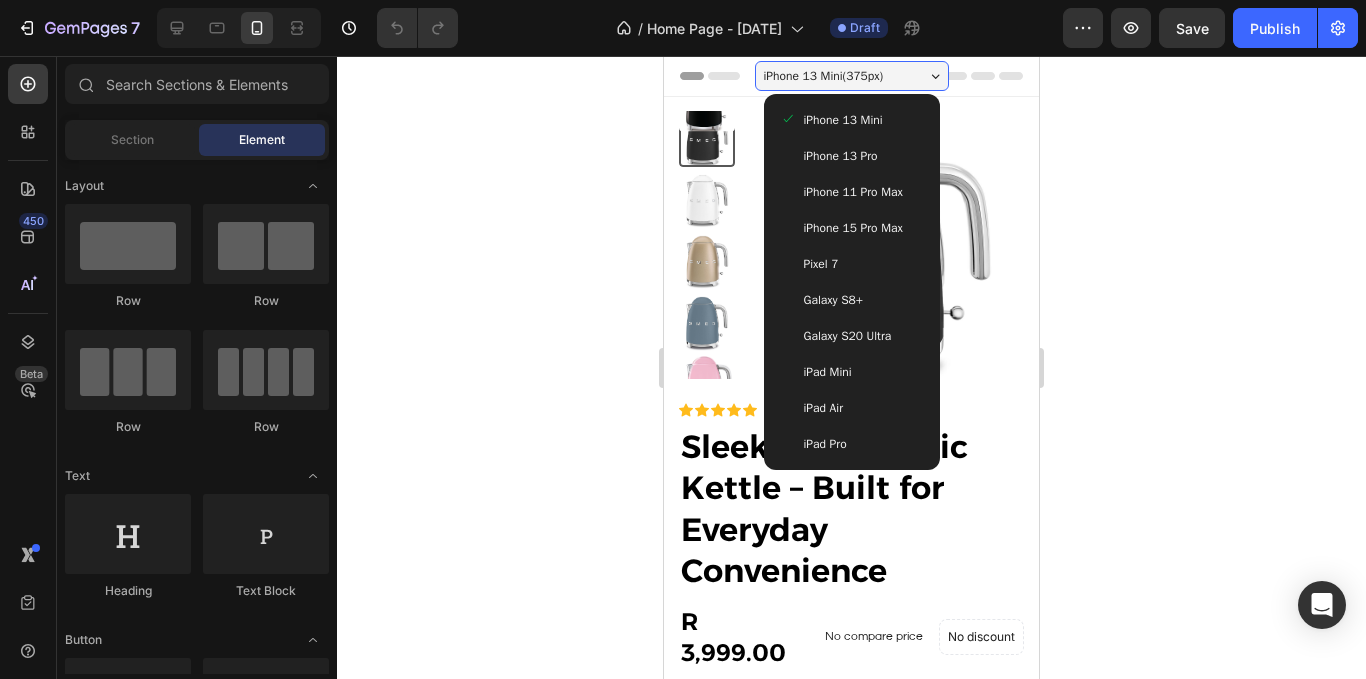 click on "iPhone 15 Pro Max" at bounding box center [853, 228] 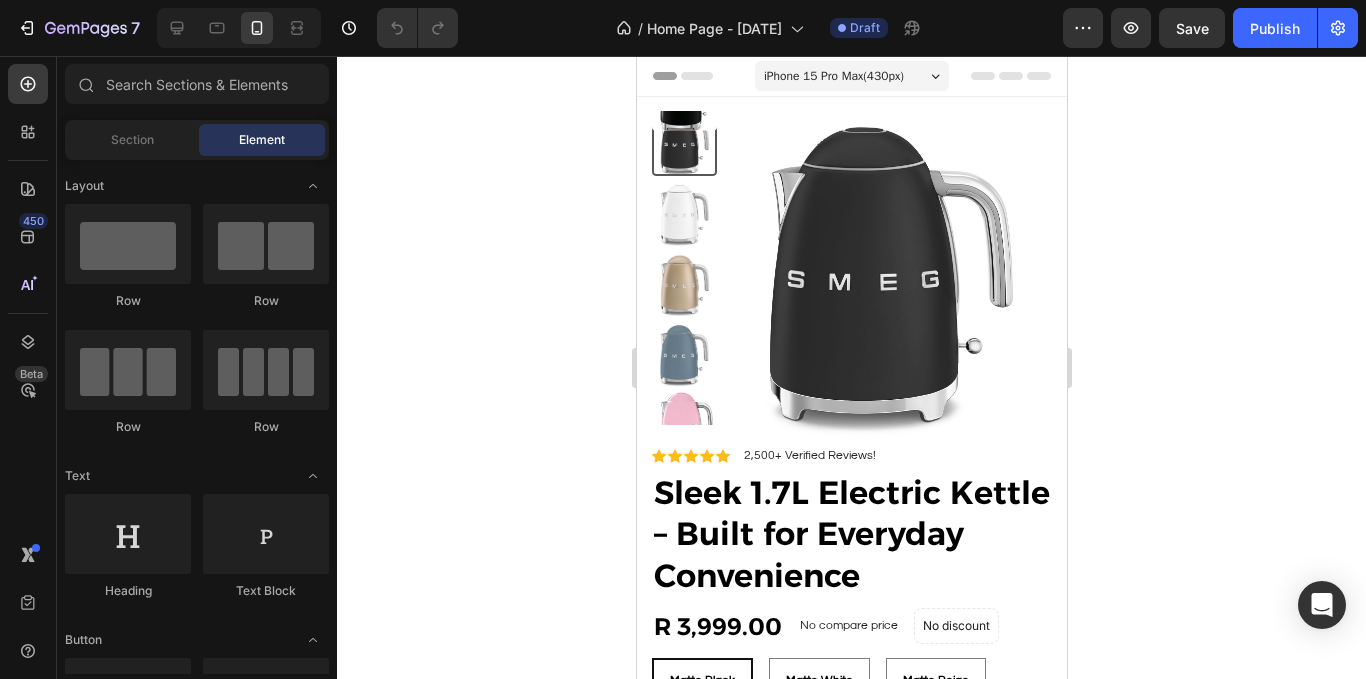 click on "iPhone 15 Pro Max  ( 430 px)" at bounding box center (851, 76) 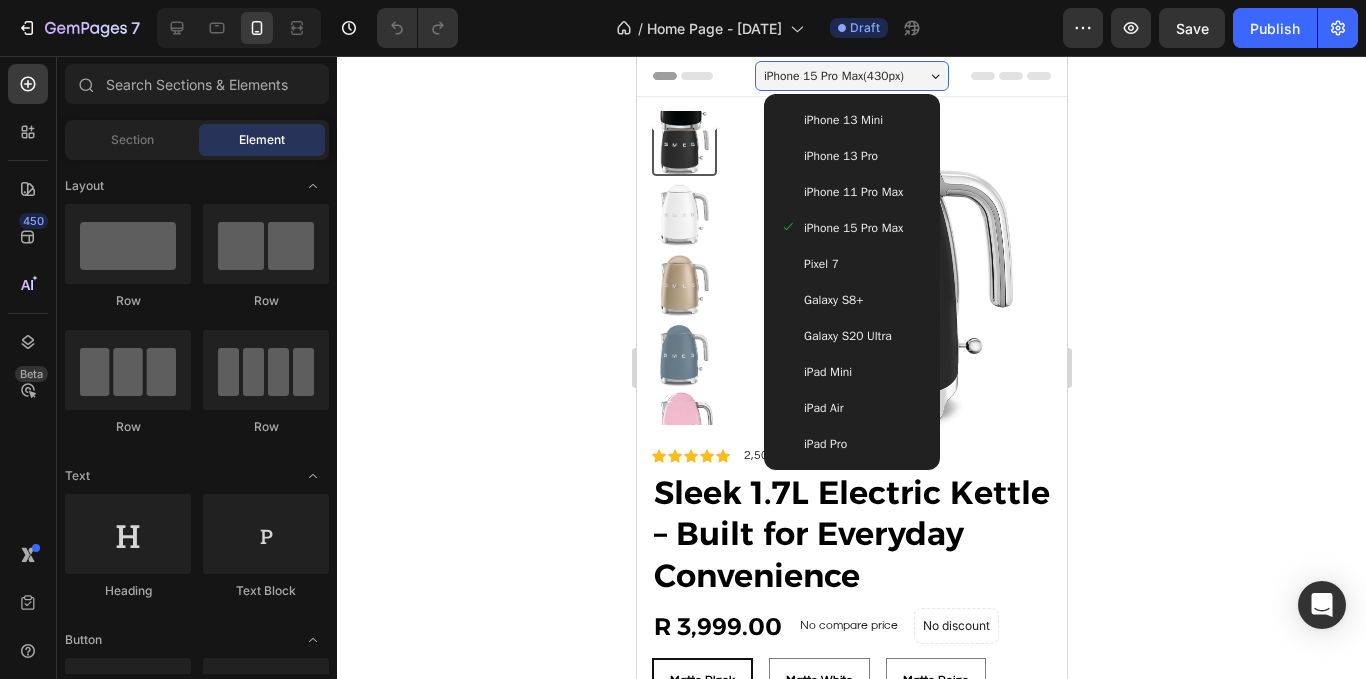 click on "iPhone 13 Pro" at bounding box center [851, 156] 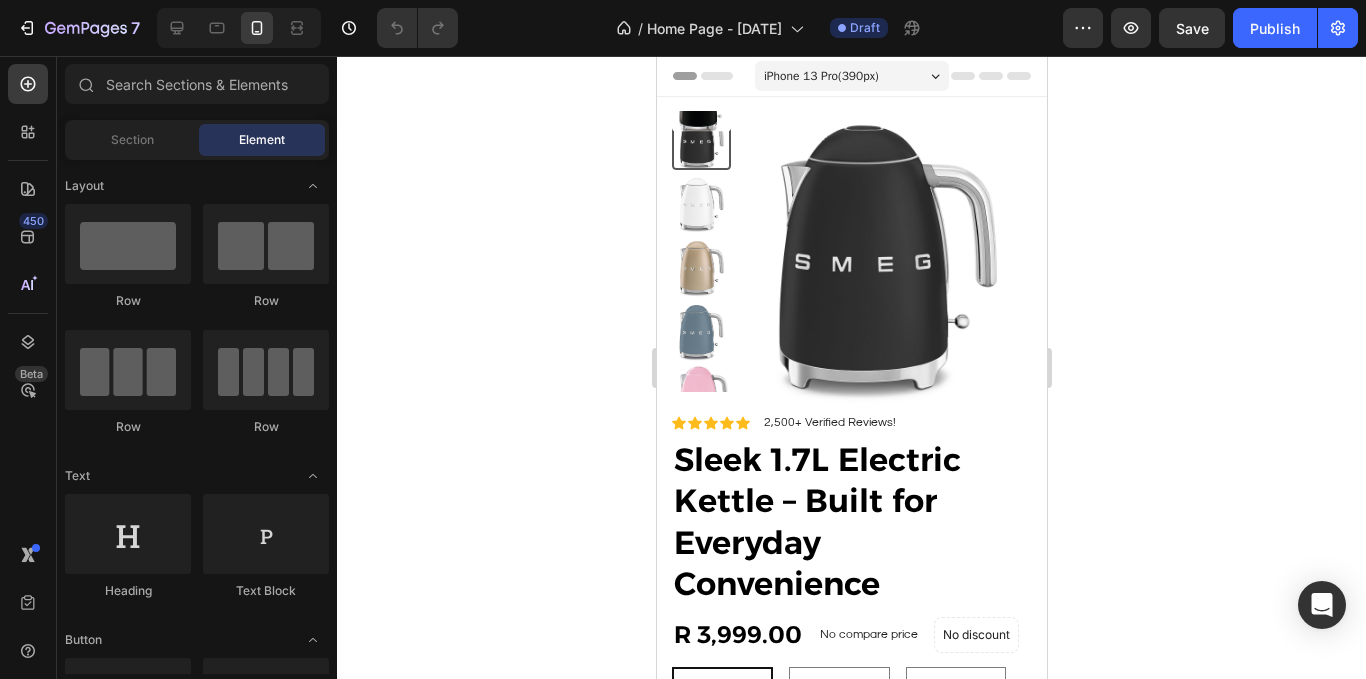 click on "iPhone 13 Pro  ( 390 px)" at bounding box center (820, 76) 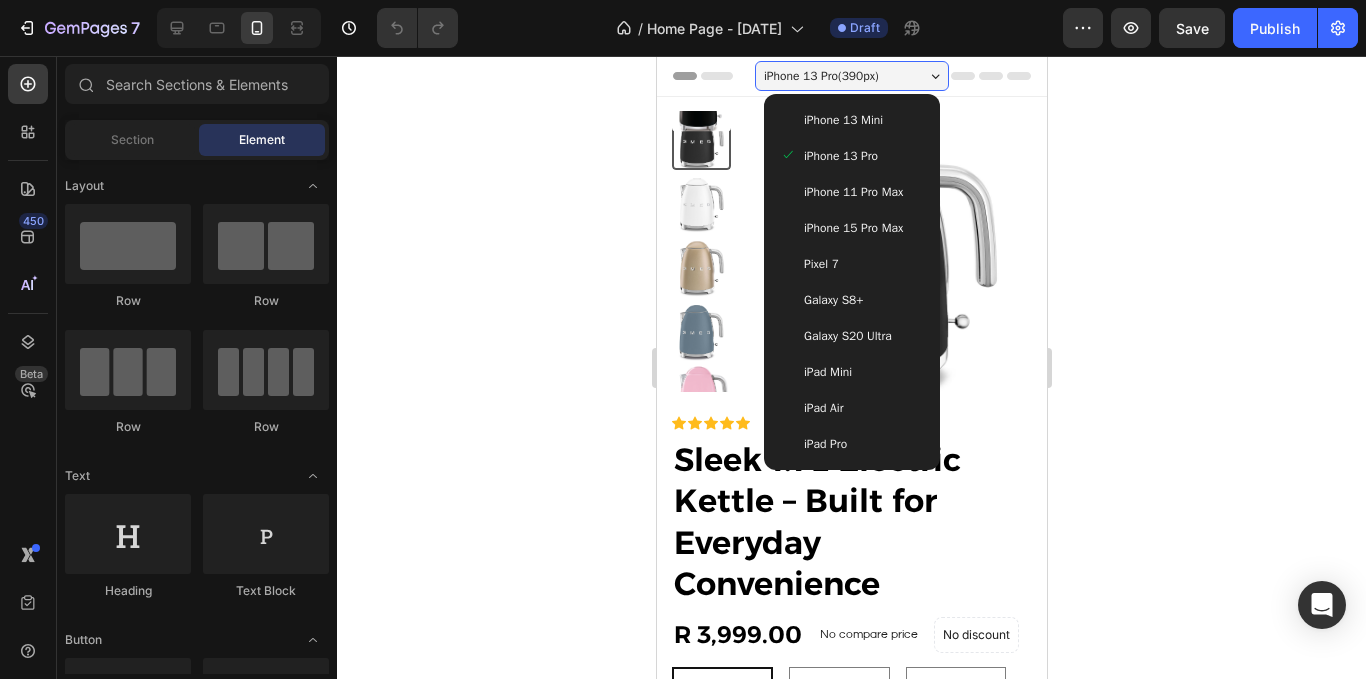 click on "iPhone 15 Pro Max" at bounding box center [852, 228] 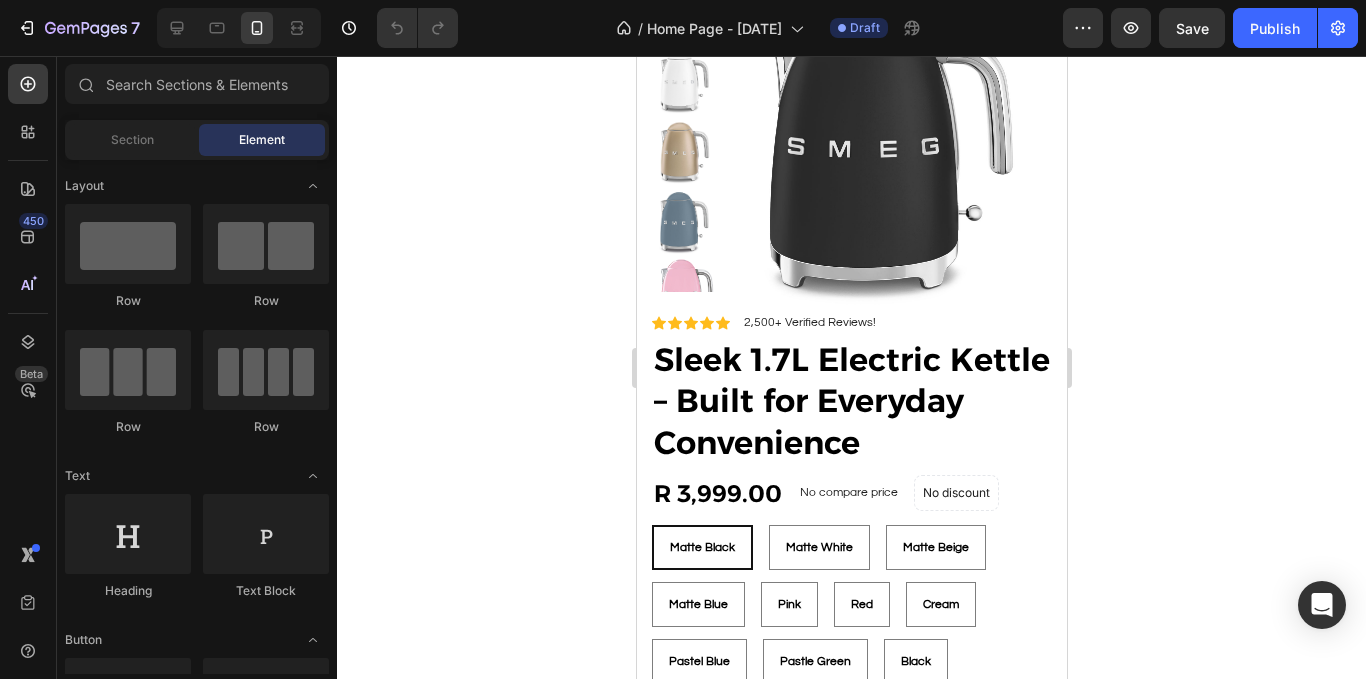 scroll, scrollTop: 0, scrollLeft: 0, axis: both 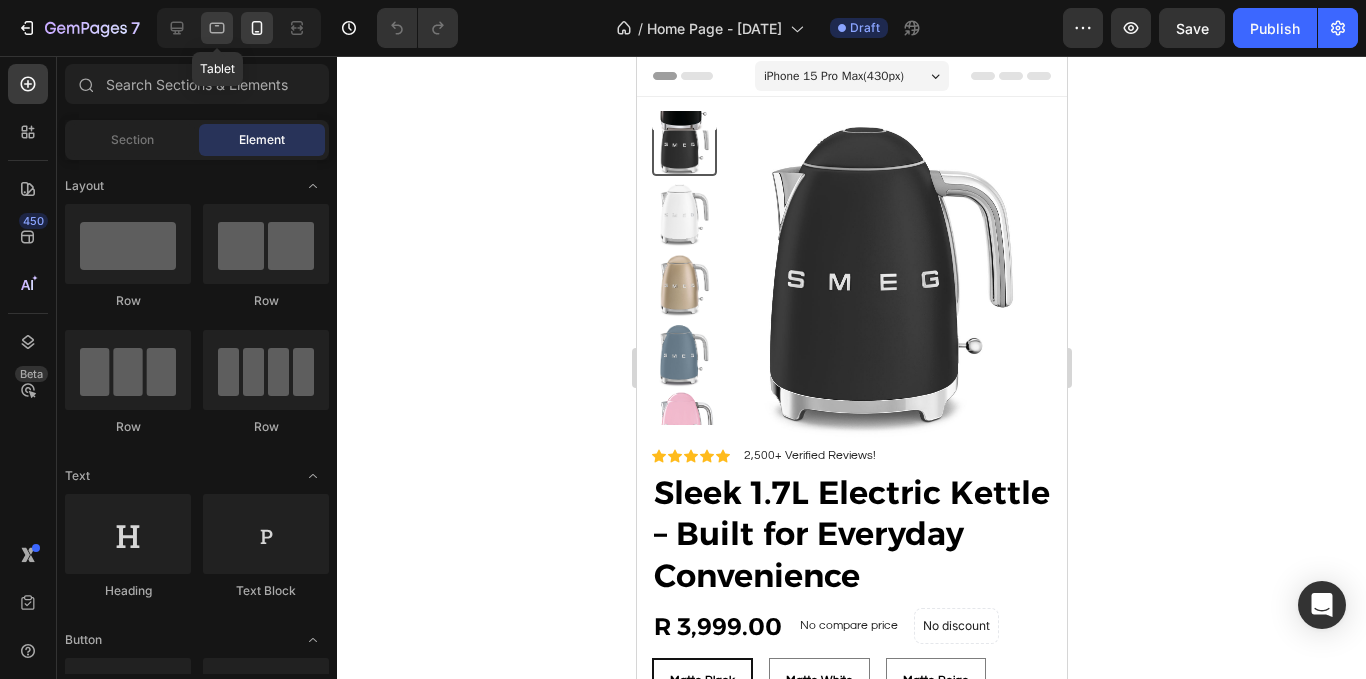 click 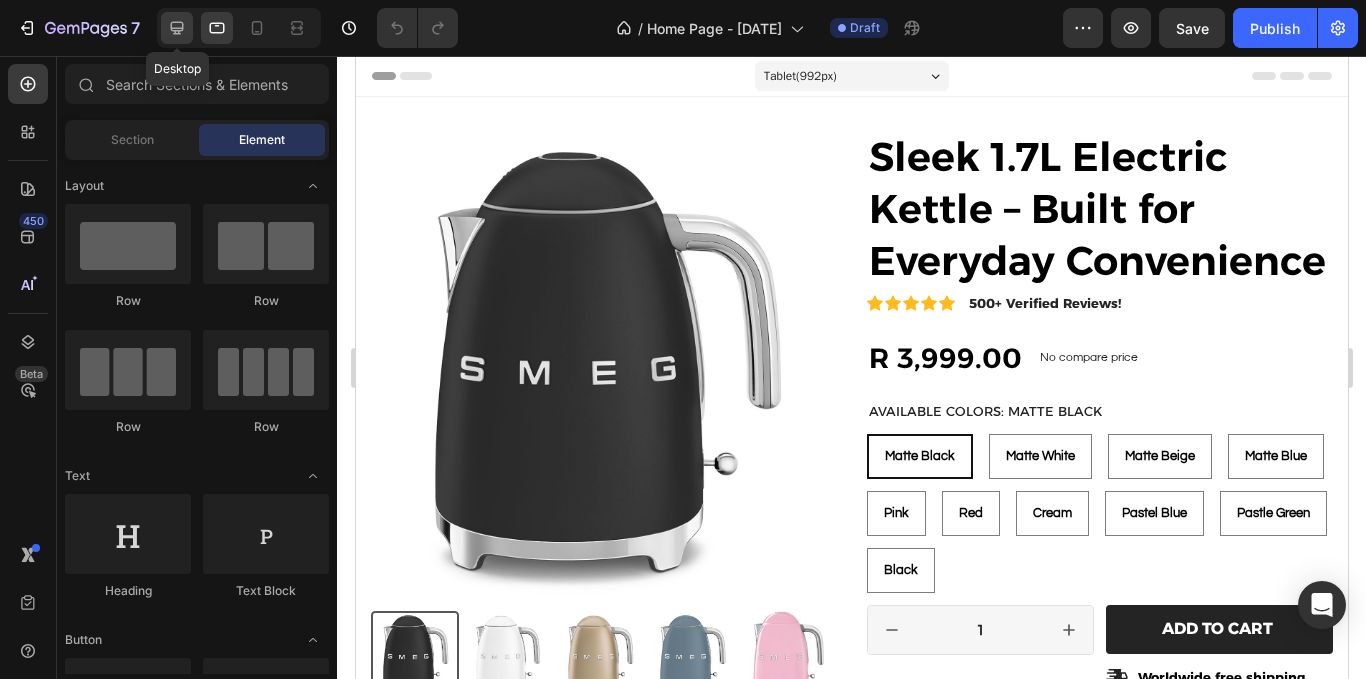 click 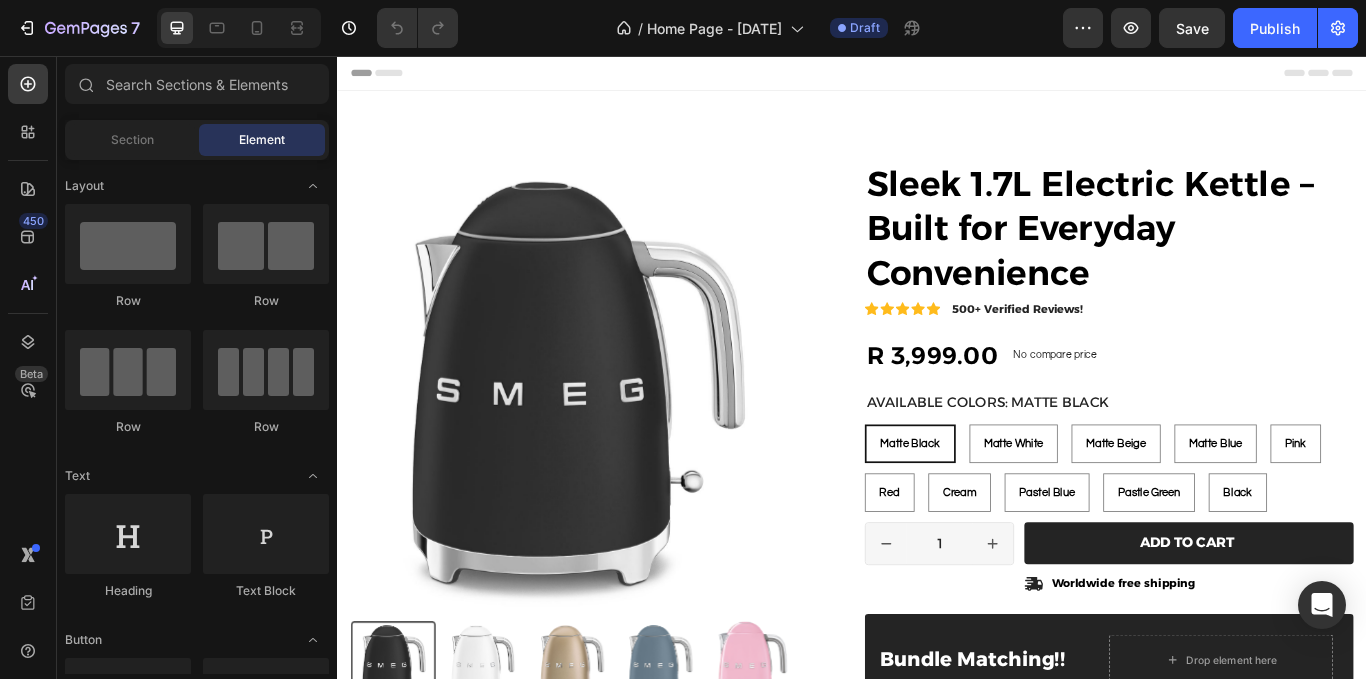 click at bounding box center (239, 28) 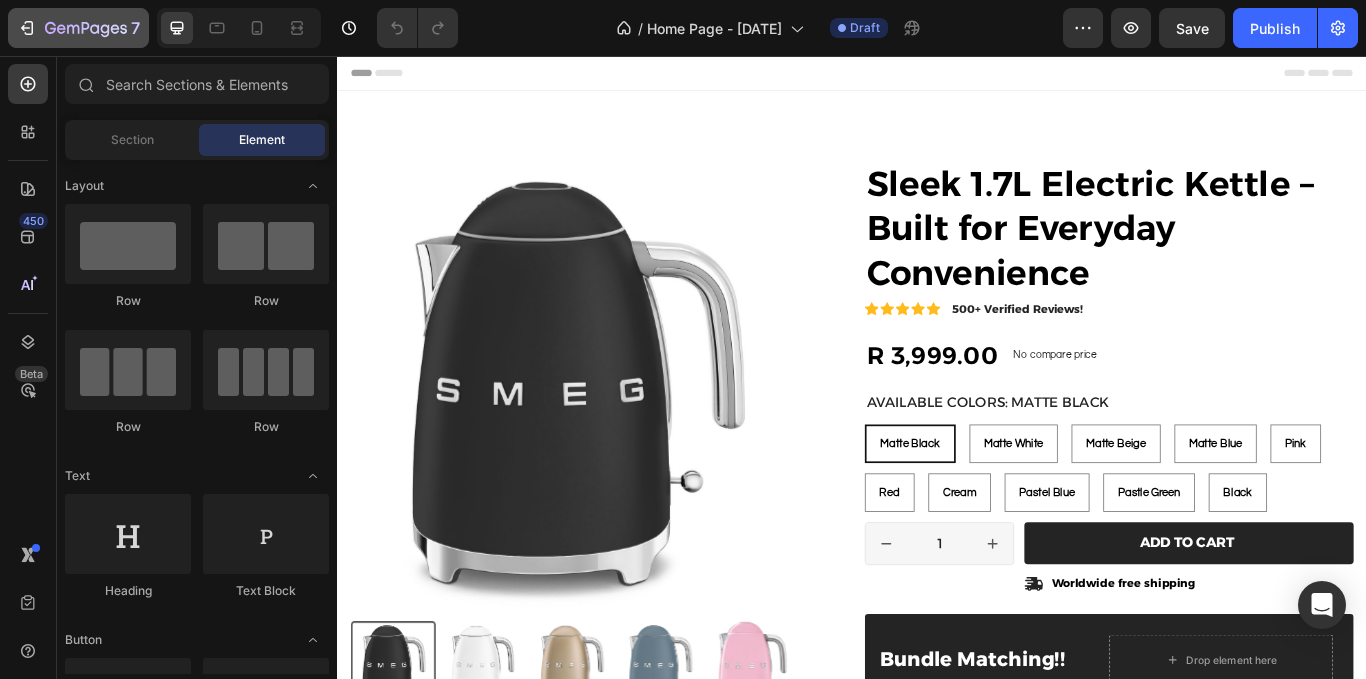 drag, startPoint x: 194, startPoint y: 34, endPoint x: 71, endPoint y: 31, distance: 123.03658 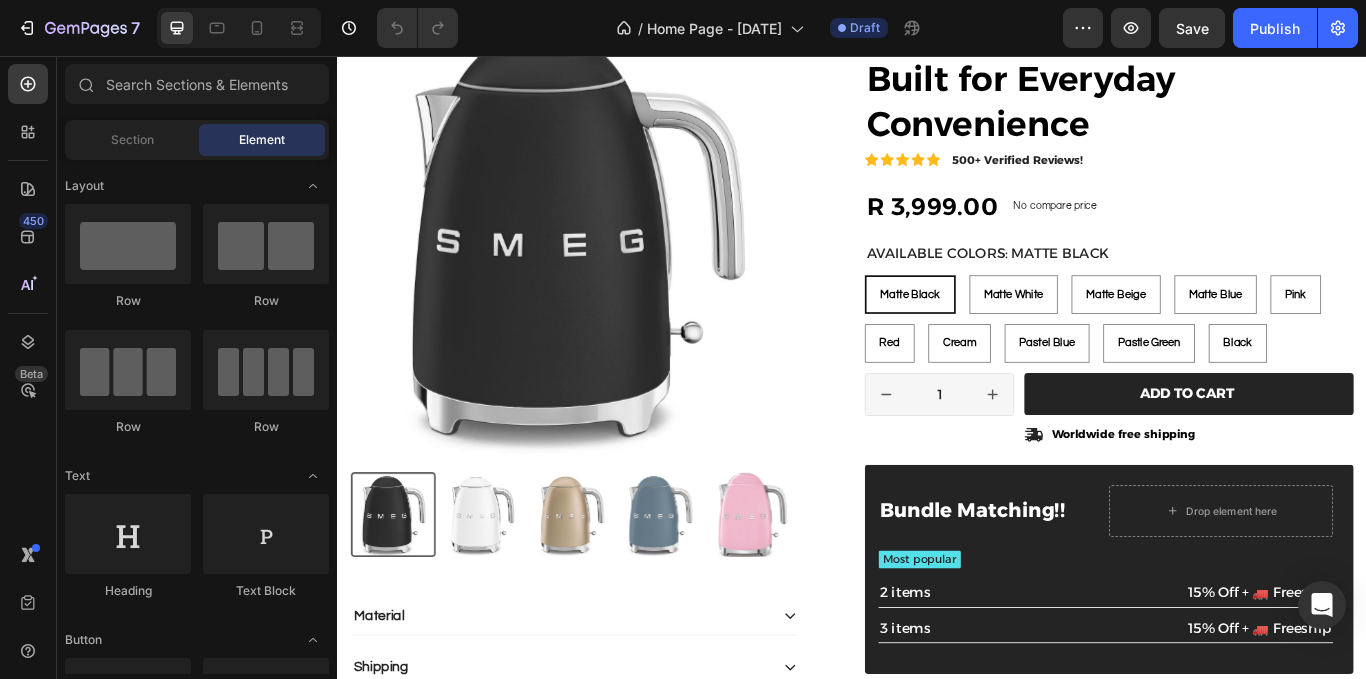 scroll, scrollTop: 0, scrollLeft: 0, axis: both 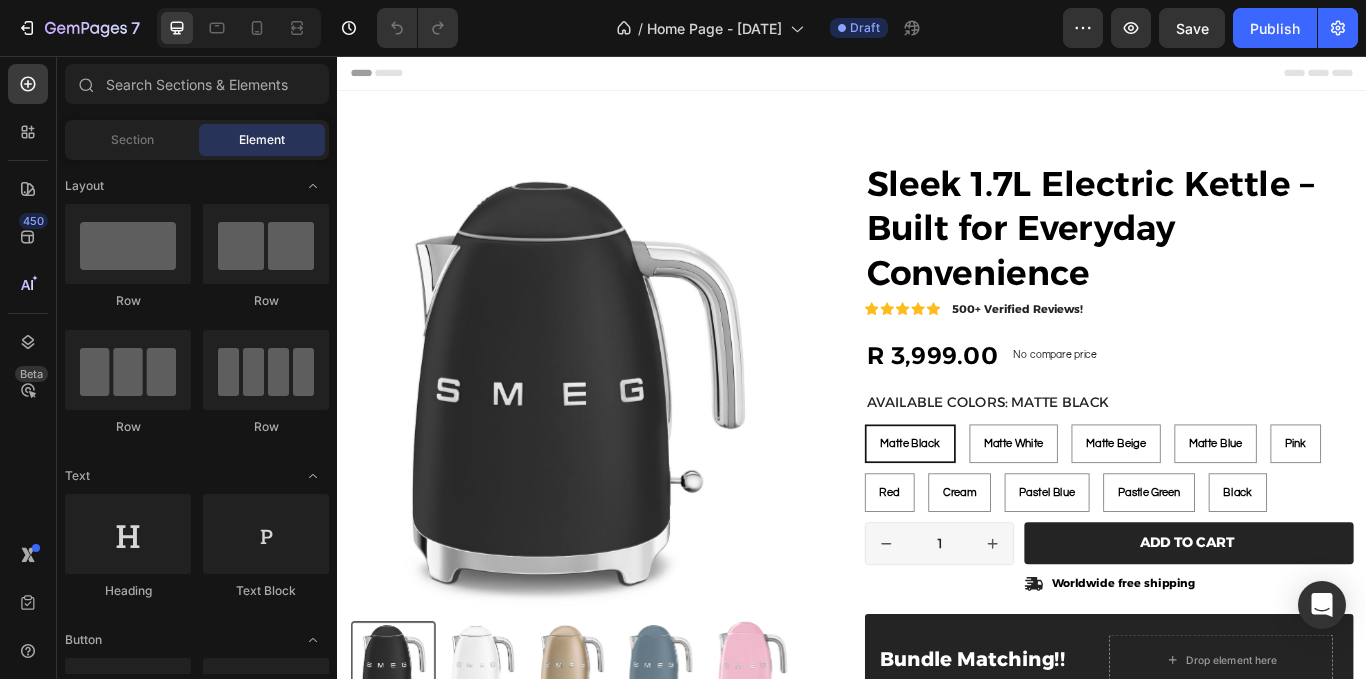 drag, startPoint x: 1533, startPoint y: 246, endPoint x: 1650, endPoint y: 109, distance: 180.16104 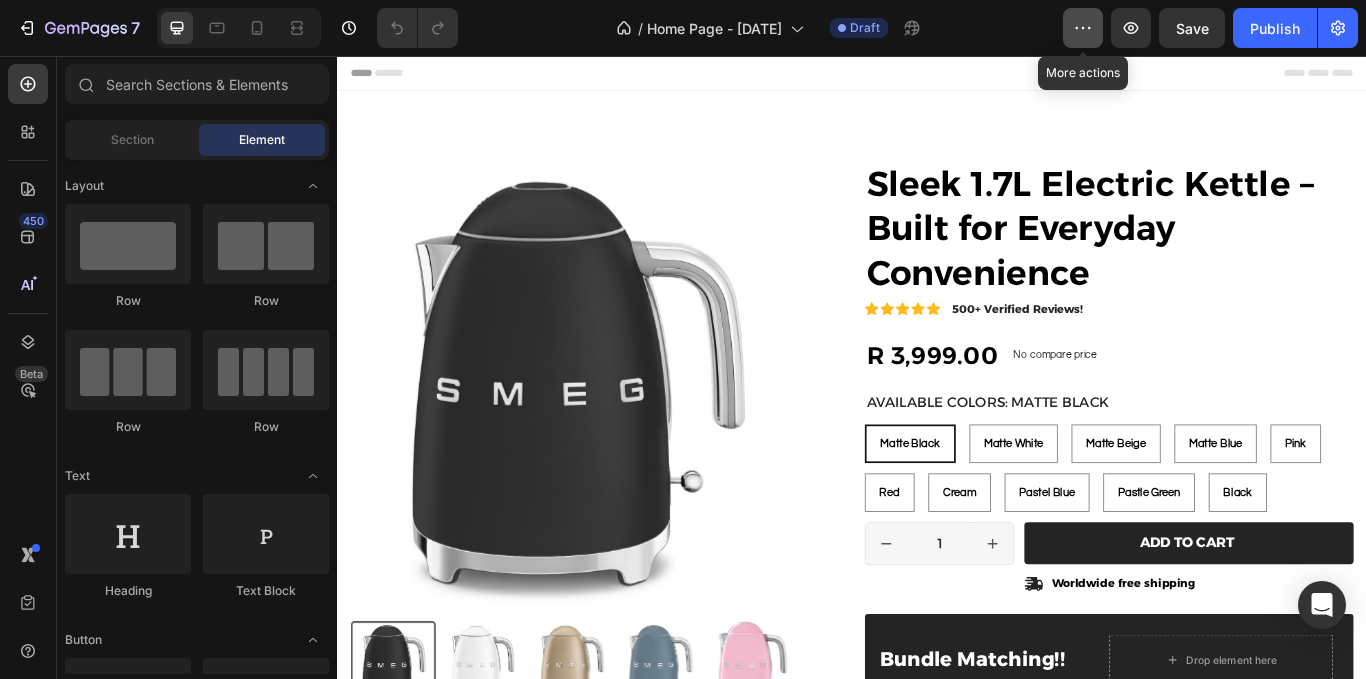 click 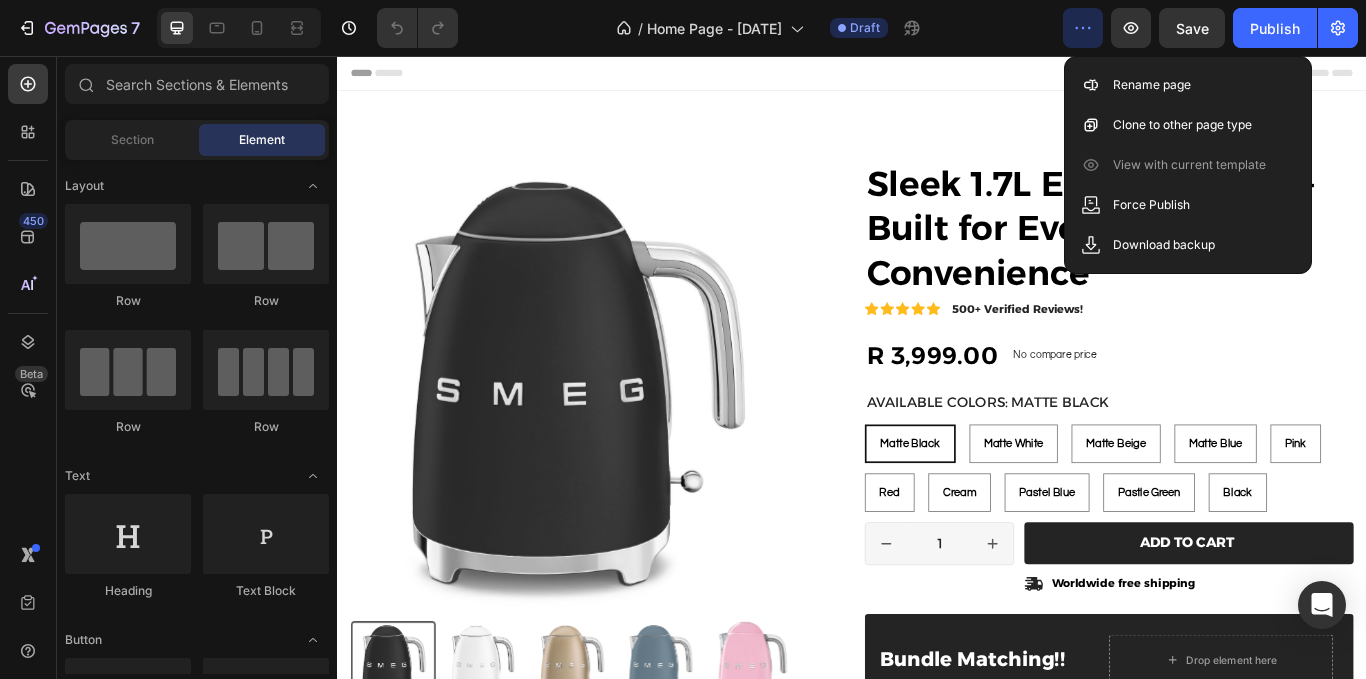 click on "/  Home Page - [DATE] Draft" 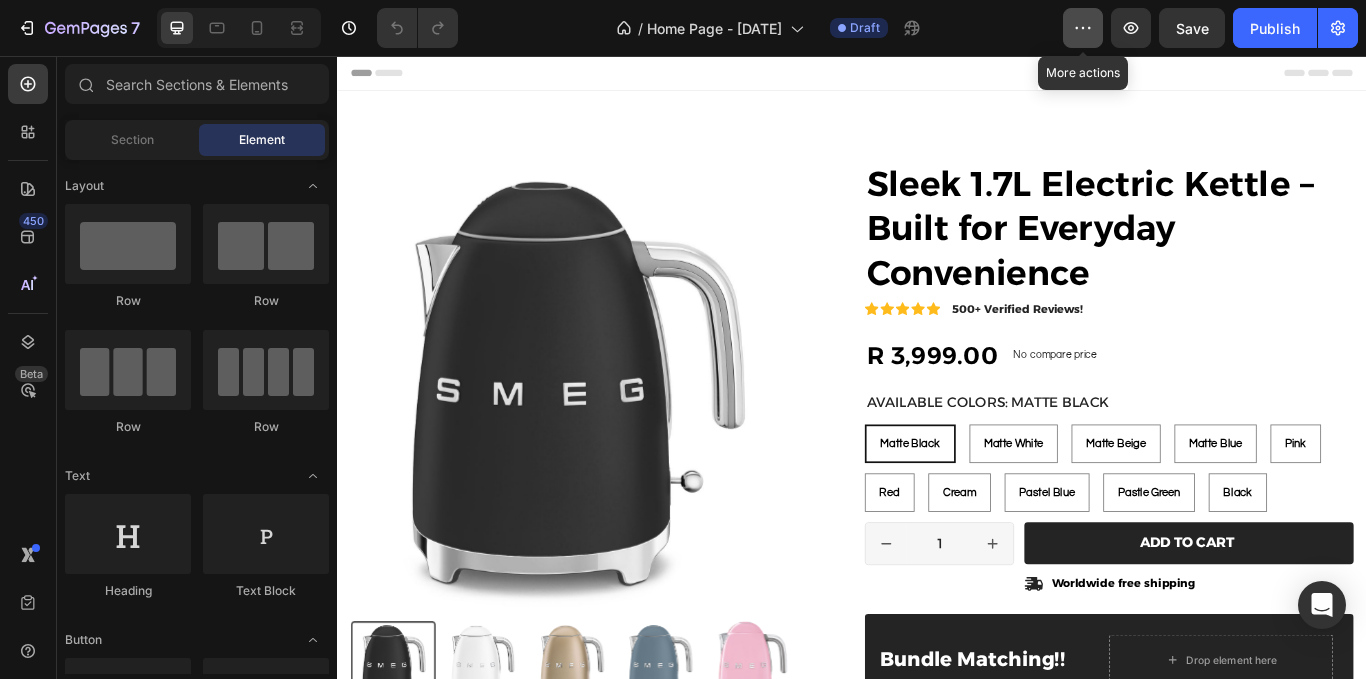 click 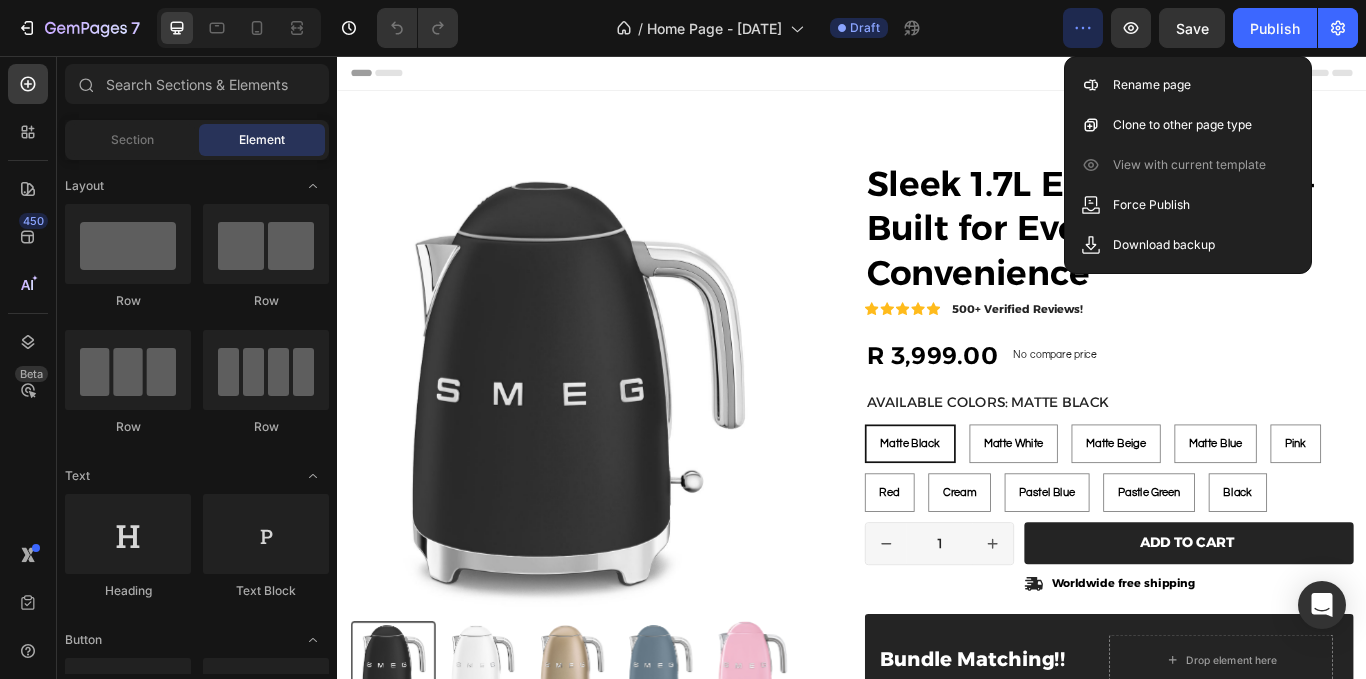 click on "/  Home Page - [DATE] Draft" 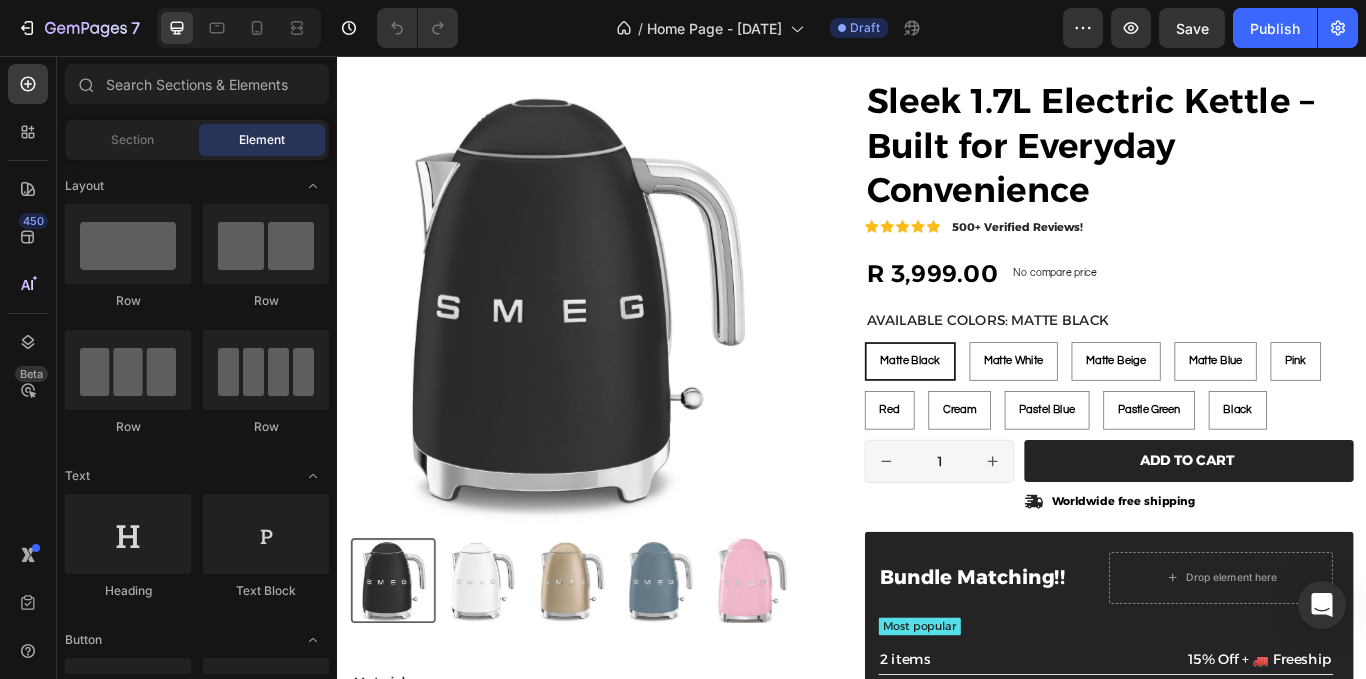 scroll, scrollTop: 0, scrollLeft: 0, axis: both 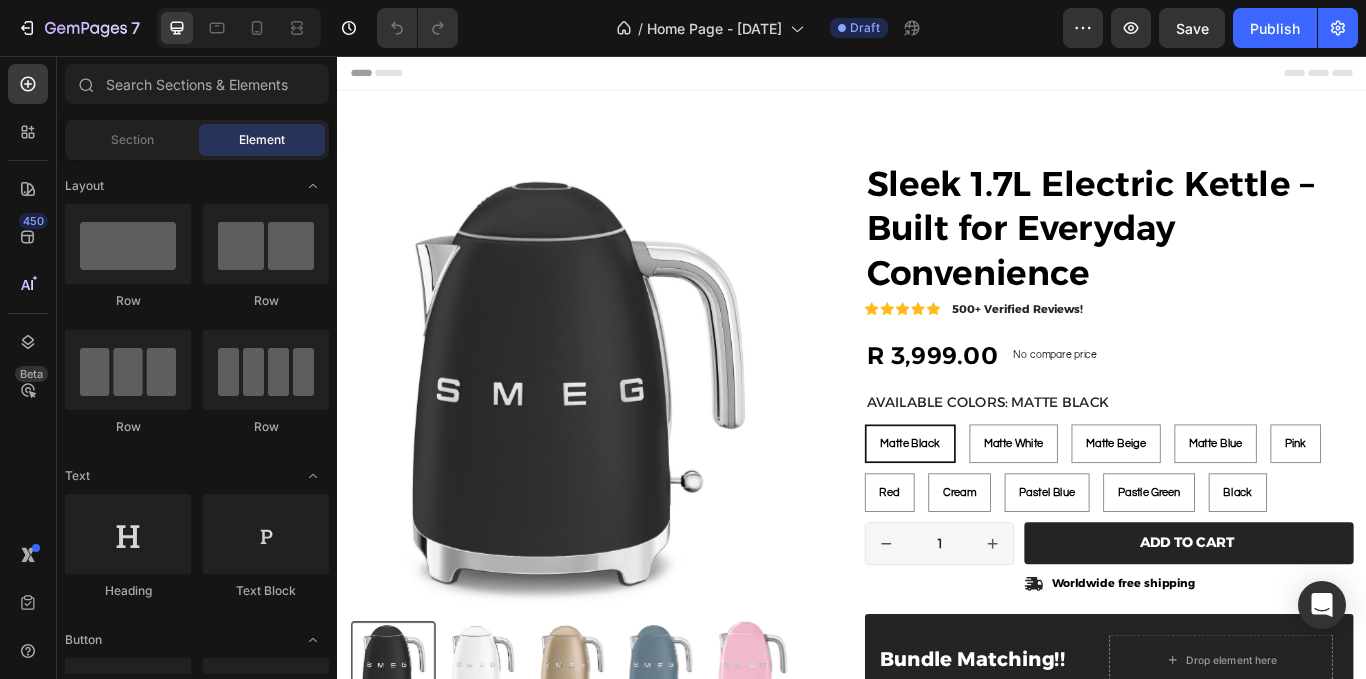 click on "Product Images
Material
Shipping
Care instruction Accordion Icon Icon Icon Icon Icon Icon List 2,500+ Verified Reviews! Text Block Row Sleek 1.7L Electric Kettle – Built for Everyday Convenience Product Title Icon Icon Icon Icon Icon Icon List 500+ Verified Reviews! Text Block Row R 3,999.00 Product Price Product Price No compare price Product Price No discount   Not be displayed when published Product Badge Row Available Colors: Matte Black Matte Black Matte Black     Matte Black Matte White Matte White     Matte White Matte Beige Matte Beige     Matte Beige Matte Blue Matte Blue     Matte Blue Pink Pink     Pink Red Red     Red Cream Cream     Cream Pastel Blue Pastel Blue     Pastel Blue Pastle Green Pastle Green     Pastle Green Black Black     Black Product Variants & Swatches Matte Black Matte Black     Matte Black Matte White Matte White     Matte White Matte Beige Matte Beige     Matte Beige Matte Blue Matte Blue     Matte Blue Pink Pink     Pink Red Red     Red Cream Cream     Cream Pastel Blue Pastel Blue     Pastel Blue Pastle Green Pastle Green     Pastle Green Black Black     Black" at bounding box center [937, 608] 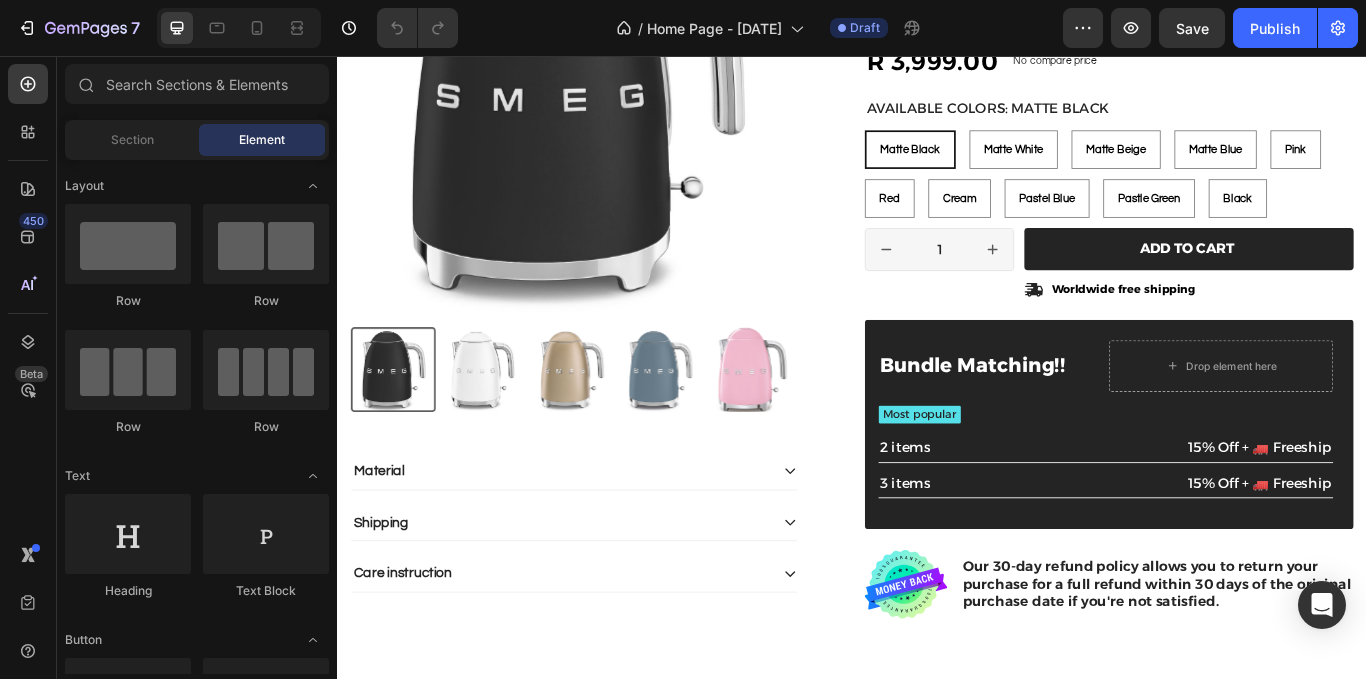 scroll, scrollTop: 625, scrollLeft: 0, axis: vertical 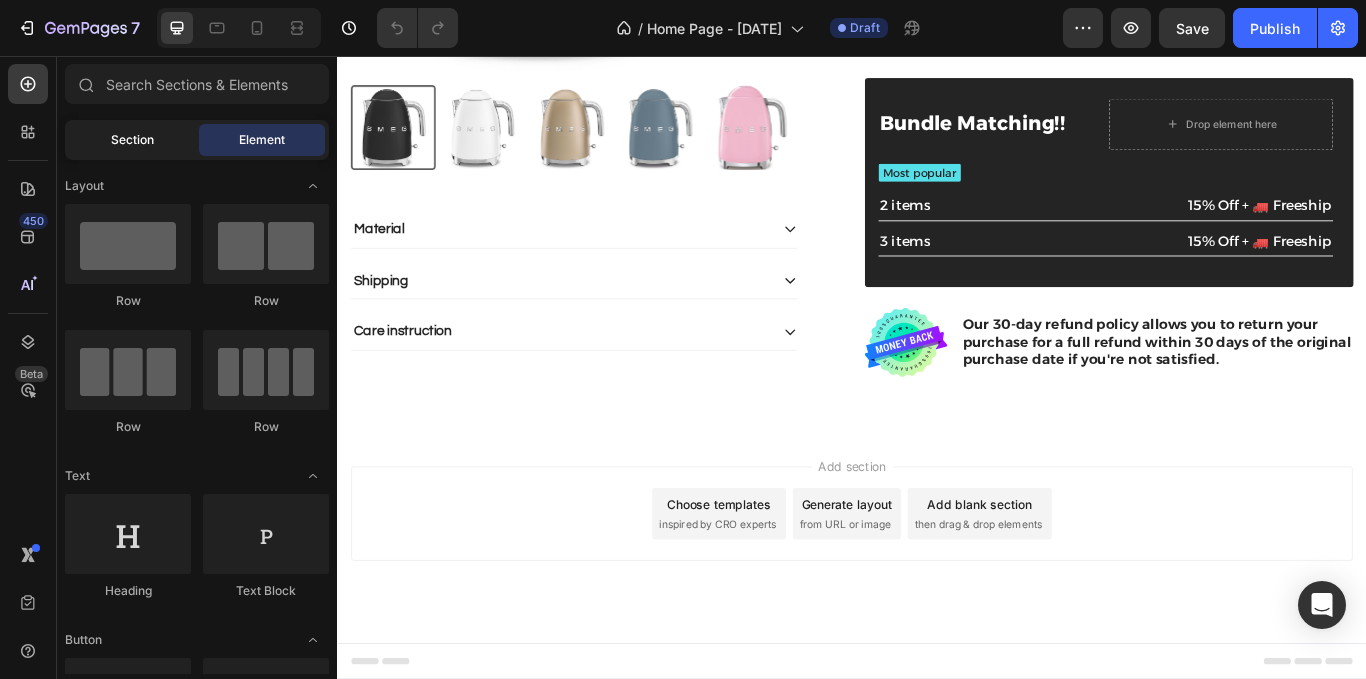 click on "Section" 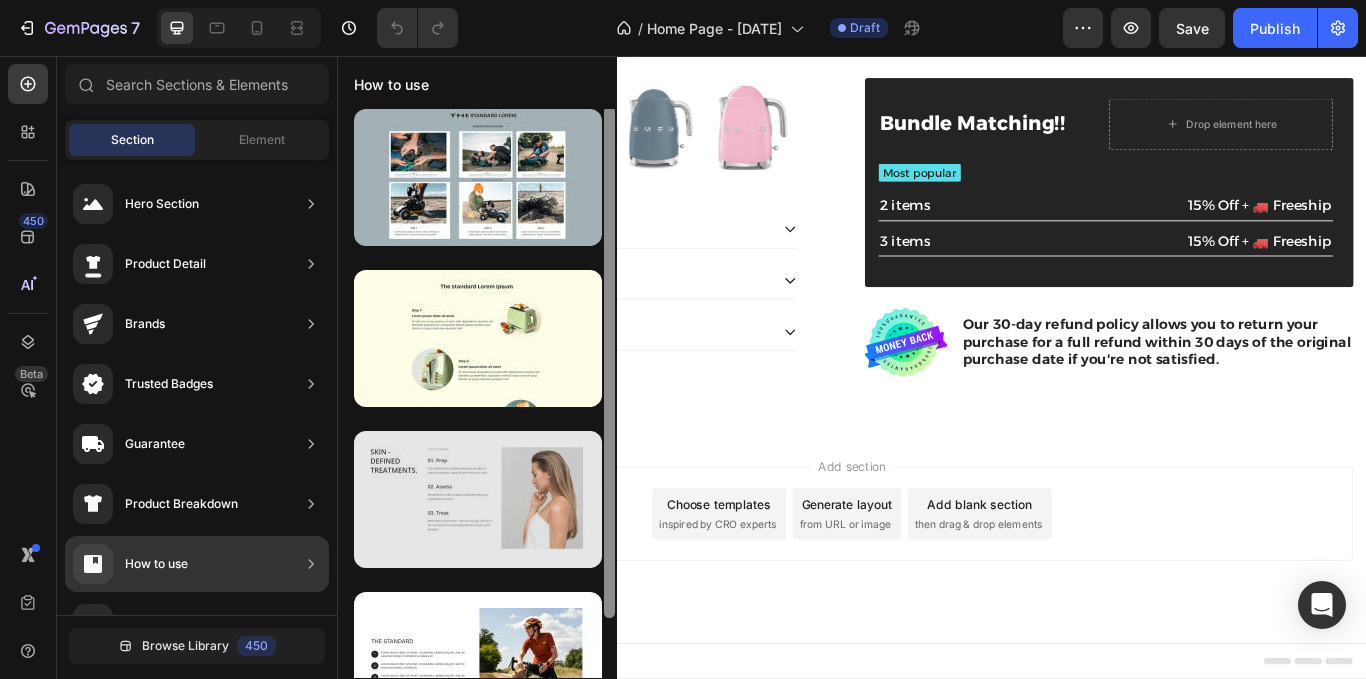 scroll, scrollTop: 0, scrollLeft: 0, axis: both 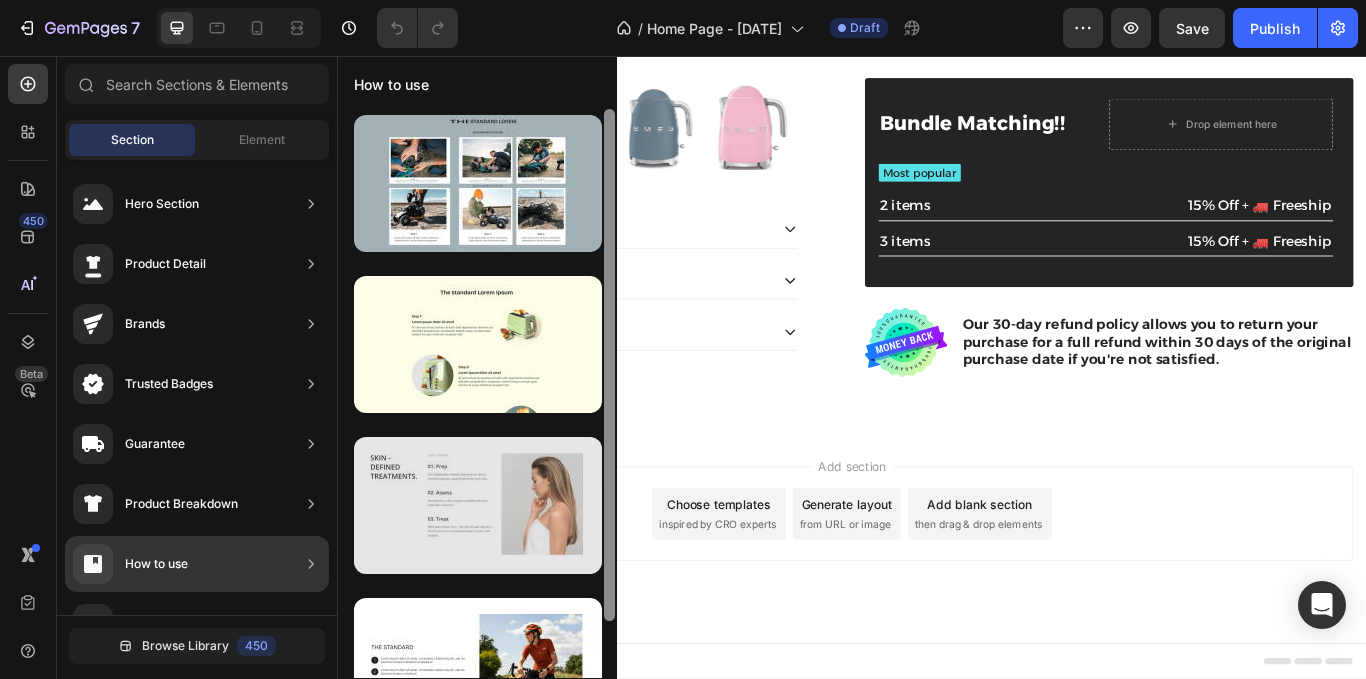 drag, startPoint x: 613, startPoint y: 523, endPoint x: 589, endPoint y: 511, distance: 26.832815 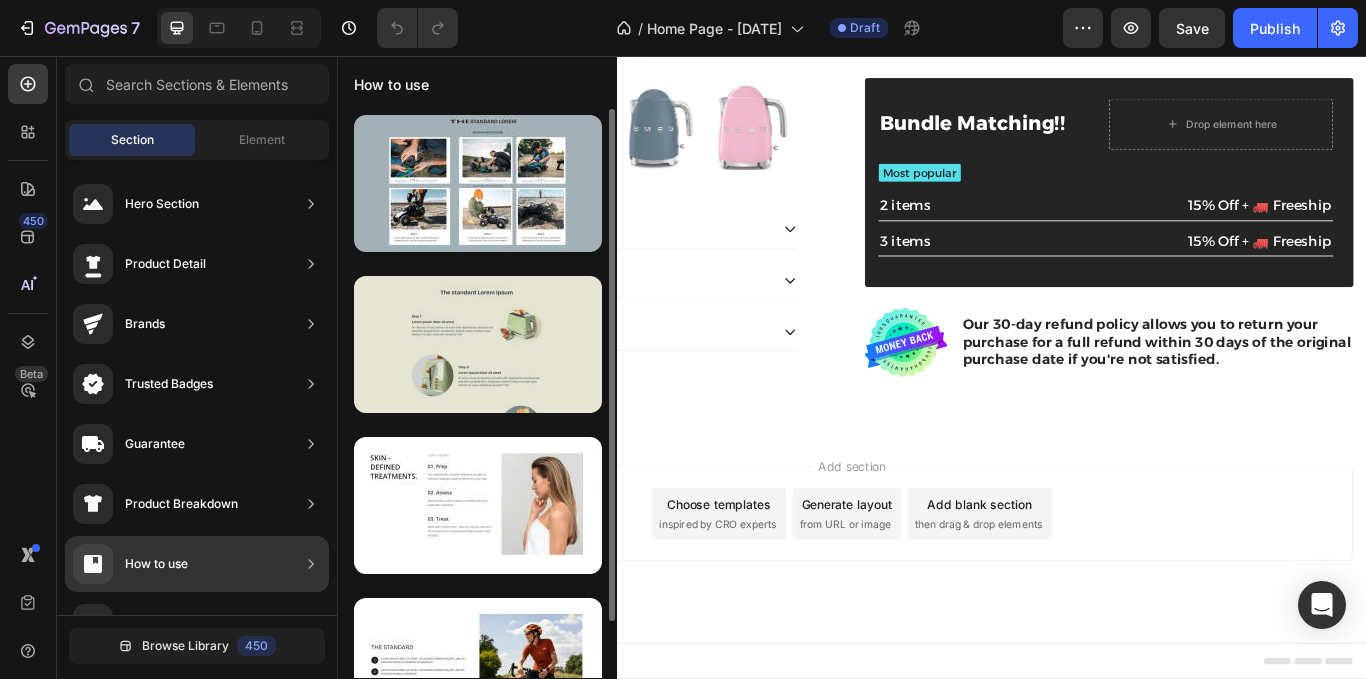 click at bounding box center (478, 344) 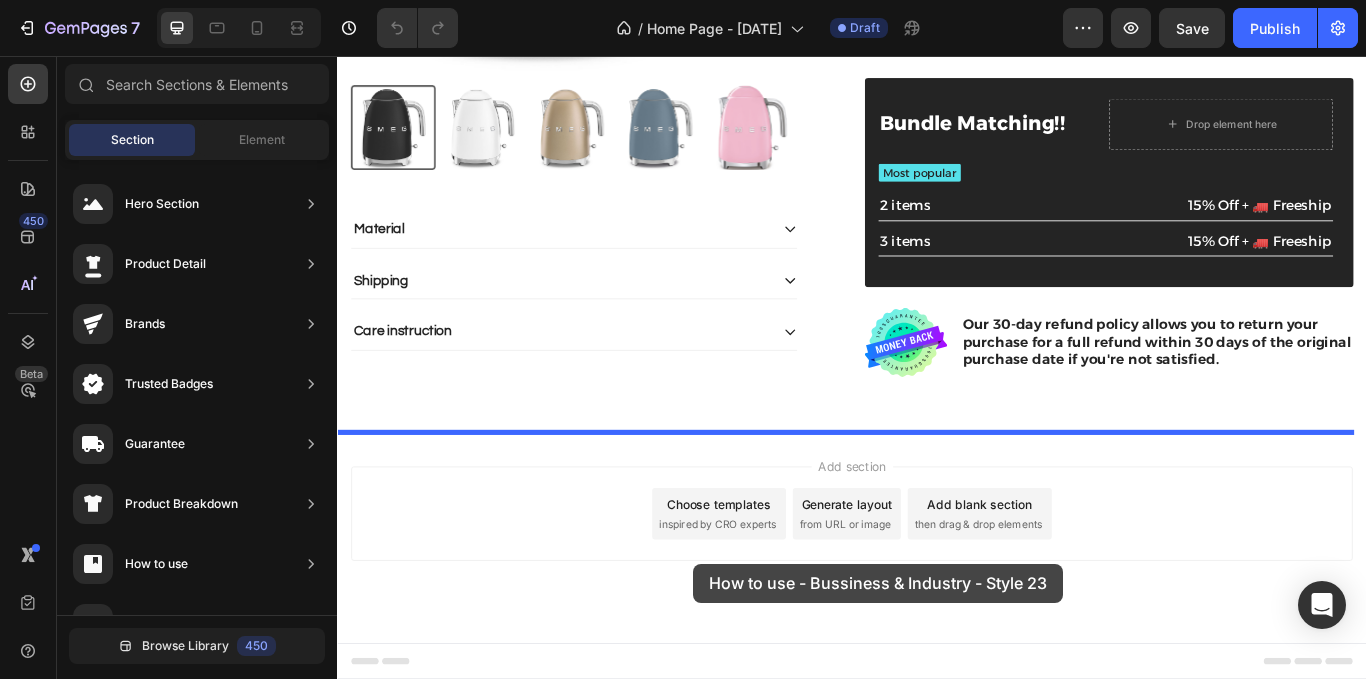 drag, startPoint x: 831, startPoint y: 425, endPoint x: 752, endPoint y: 648, distance: 236.5798 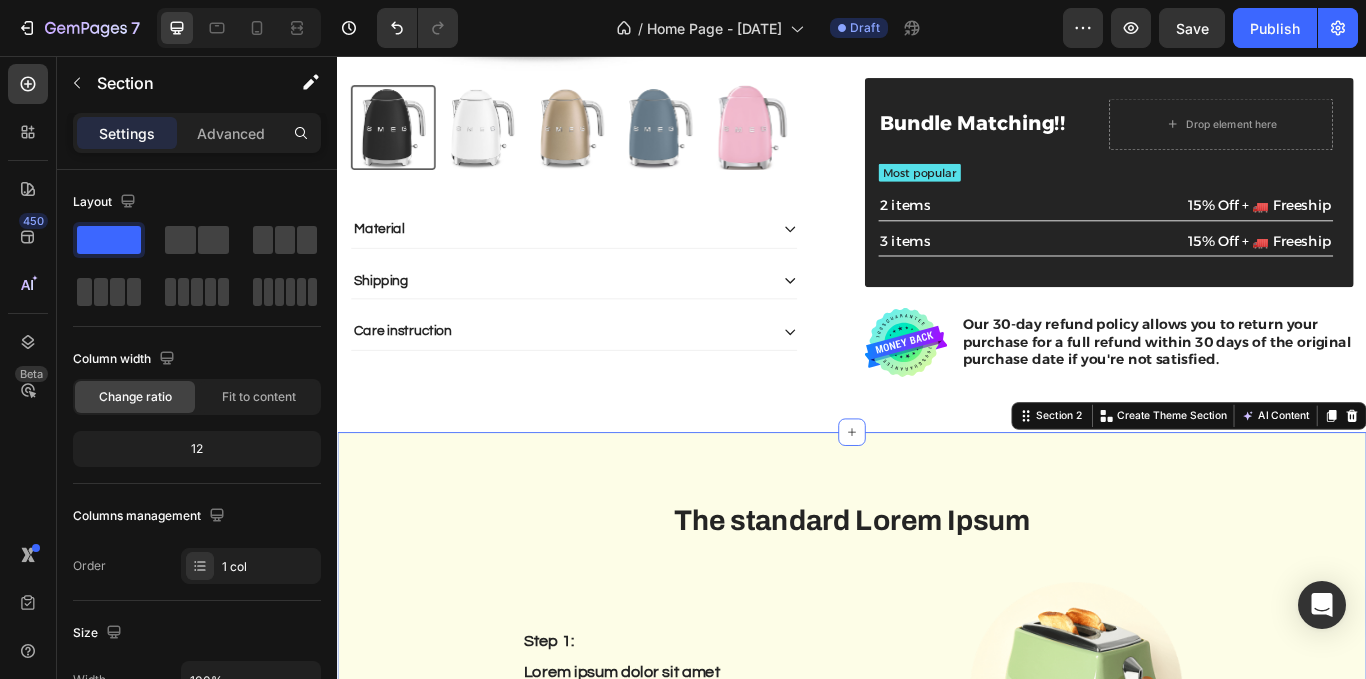 scroll, scrollTop: 994, scrollLeft: 0, axis: vertical 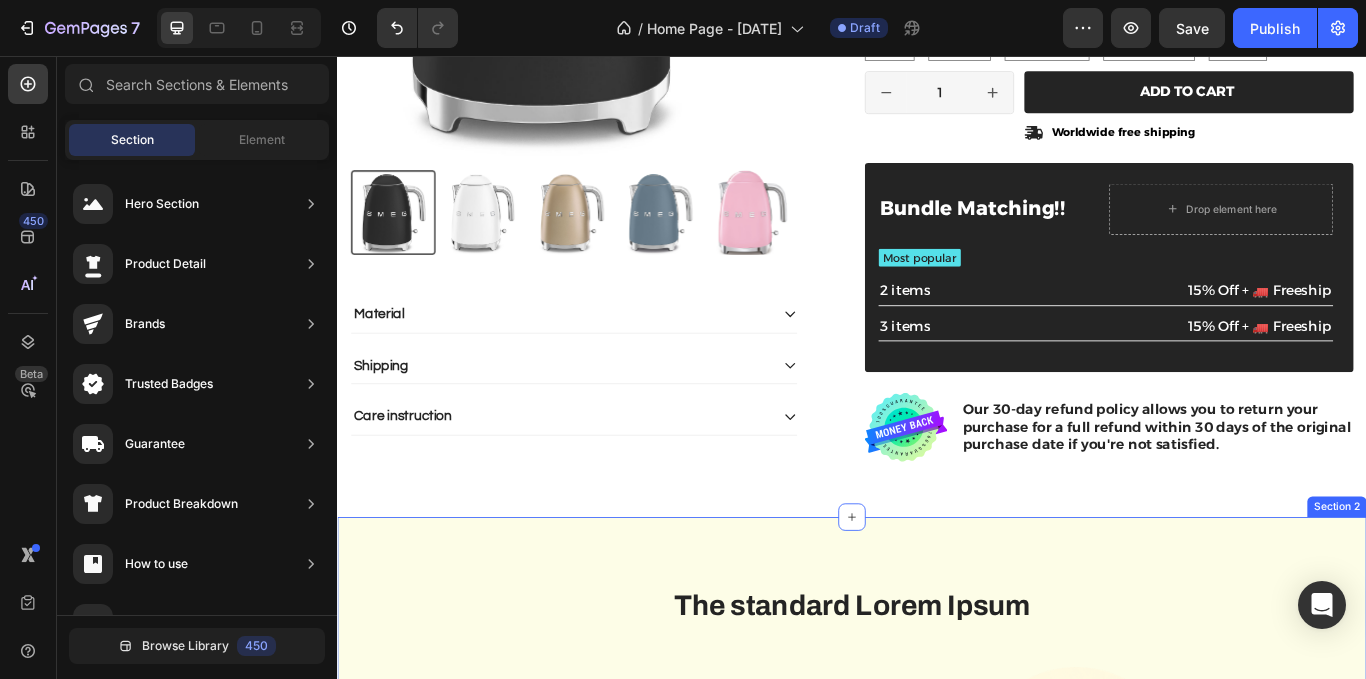 click on "The standard Lorem Ipsum Heading Row Step 1: Text Block Lorem ipsum dolor sit amet Text Block At vero eos et accusamus et iusto odio dignissimos ducimus qui blanditiis praesentium voluptatum deleniti atque corrupti quos dolores et quas molestias excepturi sint Text Block Image Row Image Step 2: Text Block Lorem ipsum dolor sit amet Text Block At vero eos et accusamus et iusto odio dignissimos ducimus qui blanditiis praesentium voluptatum deleniti atque corrupti quos dolores et quas molestias excepturi sint Text Block Row Step 3: Text Block Lorem ipsum dolor sit amet Text Block At vero eos et accusamus et iusto odio dignissimos ducimus qui blanditiis praesentium voluptatum deleniti atque corrupti quos dolores et quas molestias excepturi sint Text Block Image Row Image Step 4: Text Block Lorem ipsum dolor sit amet Text Block At vero eos et accusamus et iusto odio dignissimos ducimus qui blanditiis praesentium voluptatum deleniti atque corrupti quos dolores et quas molestias excepturi sint Text Block Row Step 5:" at bounding box center (937, 1346) 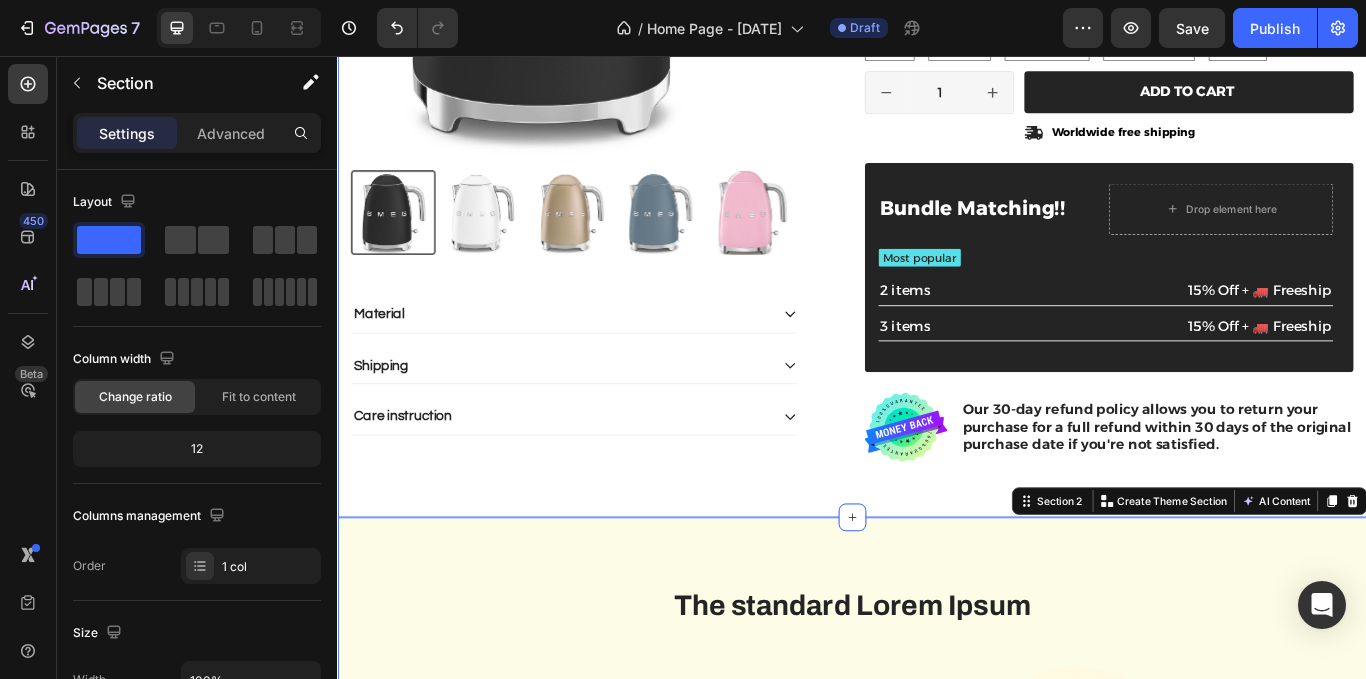 click on "Product Images
Material
Shipping
Care instruction Accordion Icon Icon Icon Icon Icon Icon List 2,500+ Verified Reviews! Text Block Row Sleek 1.7L Electric Kettle – Built for Everyday Convenience Product Title Icon Icon Icon Icon Icon Icon List 500+ Verified Reviews! Text Block Row R 3,999.00 Product Price Product Price No compare price Product Price No discount   Not be displayed when published Product Badge Row Available Colors: Matte Black Matte Black Matte Black     Matte Black Matte White Matte White     Matte White Matte Beige Matte Beige     Matte Beige Matte Blue Matte Blue     Matte Blue Pink Pink     Pink Red Red     Red Cream Cream     Cream Pastel Blue Pastel Blue     Pastel Blue Pastle Green Pastle Green     Pastle Green Black Black     Black Product Variants & Swatches Matte Black Matte Black     Matte Black Matte White Matte White     Matte White Matte Beige Matte Beige     Matte Beige Matte Blue Matte Blue     Matte Blue Pink Pink     Pink Red Red     Red Cream Cream     Cream Pastel Blue Pastel Blue     Pastel Blue Pastle Green Pastle Green     Pastle Green Black Black     Black" at bounding box center (937, 82) 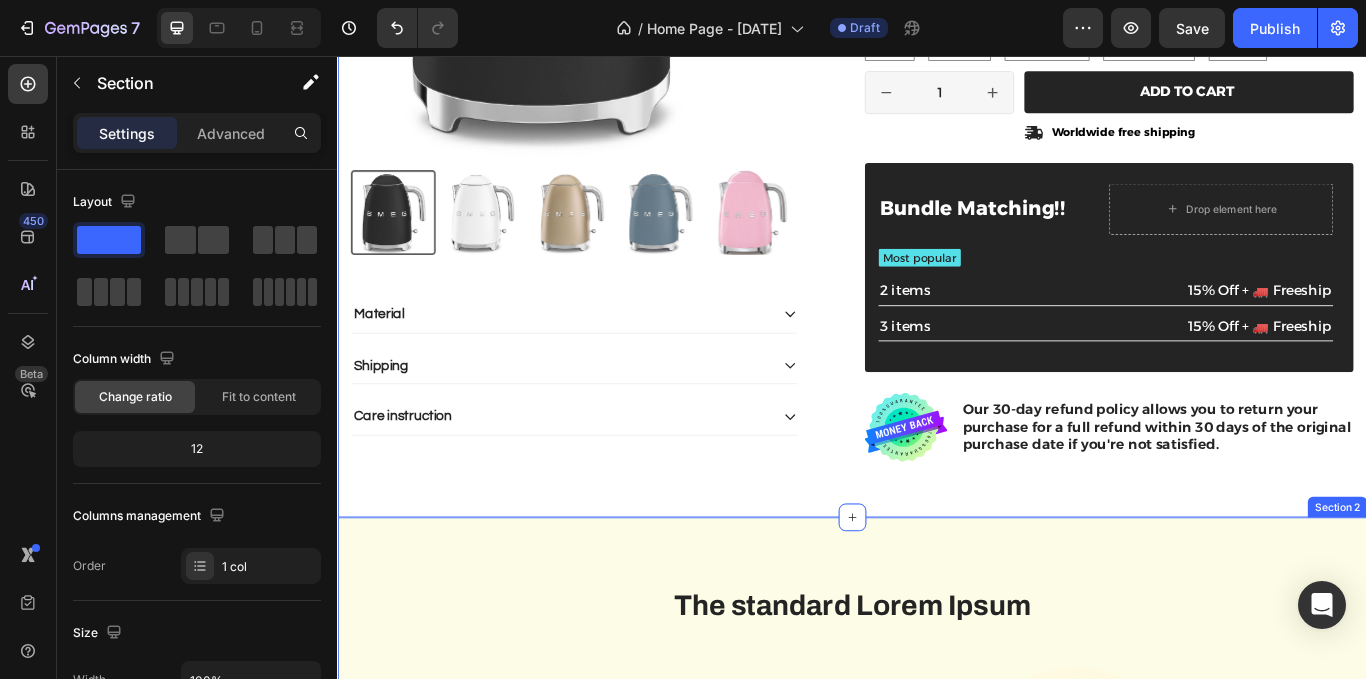 click on "The standard Lorem Ipsum Heading Row Step 1: Text Block Lorem ipsum dolor sit amet Text Block At vero eos et accusamus et iusto odio dignissimos ducimus qui blanditiis praesentium voluptatum deleniti atque corrupti quos dolores et quas molestias excepturi sint Text Block Image Row Image Step 2: Text Block Lorem ipsum dolor sit amet Text Block At vero eos et accusamus et iusto odio dignissimos ducimus qui blanditiis praesentium voluptatum deleniti atque corrupti quos dolores et quas molestias excepturi sint Text Block Row Step 3: Text Block Lorem ipsum dolor sit amet Text Block At vero eos et accusamus et iusto odio dignissimos ducimus qui blanditiis praesentium voluptatum deleniti atque corrupti quos dolores et quas molestias excepturi sint Text Block Image Row Image Step 4: Text Block Lorem ipsum dolor sit amet Text Block At vero eos et accusamus et iusto odio dignissimos ducimus qui blanditiis praesentium voluptatum deleniti atque corrupti quos dolores et quas molestias excepturi sint Text Block Row Step 5:" at bounding box center [937, 1346] 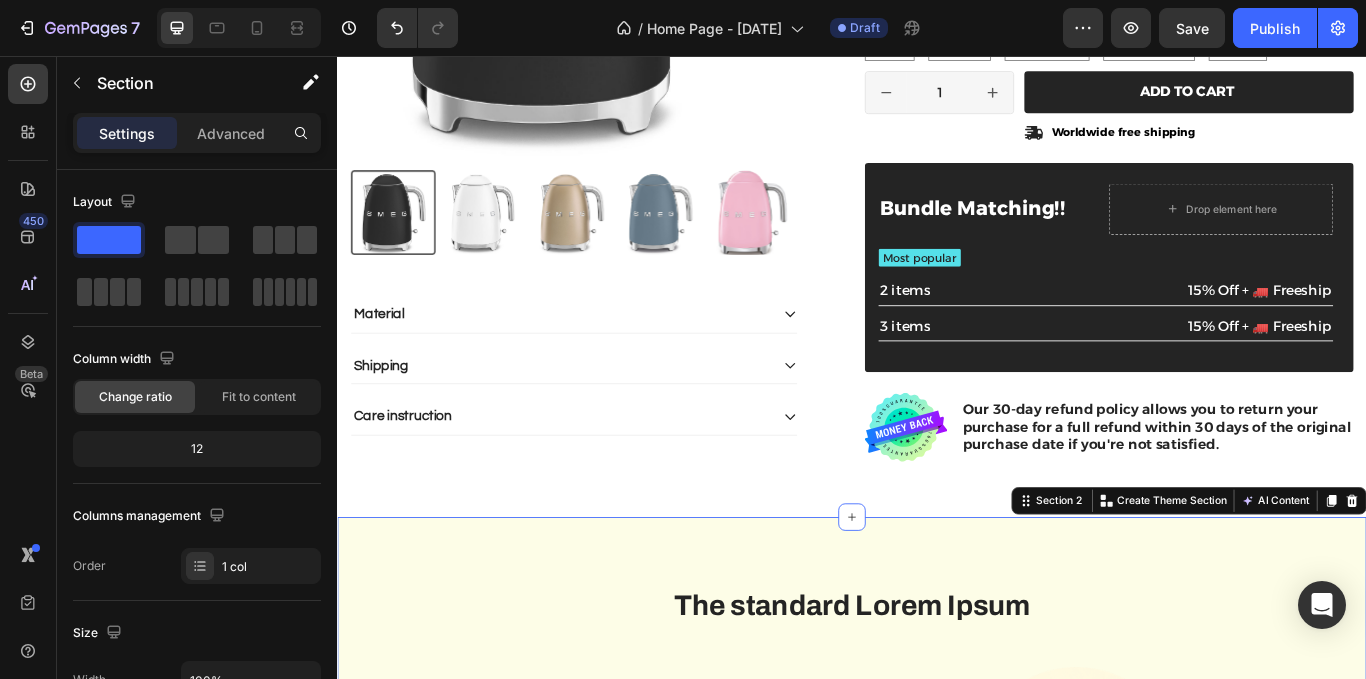 click 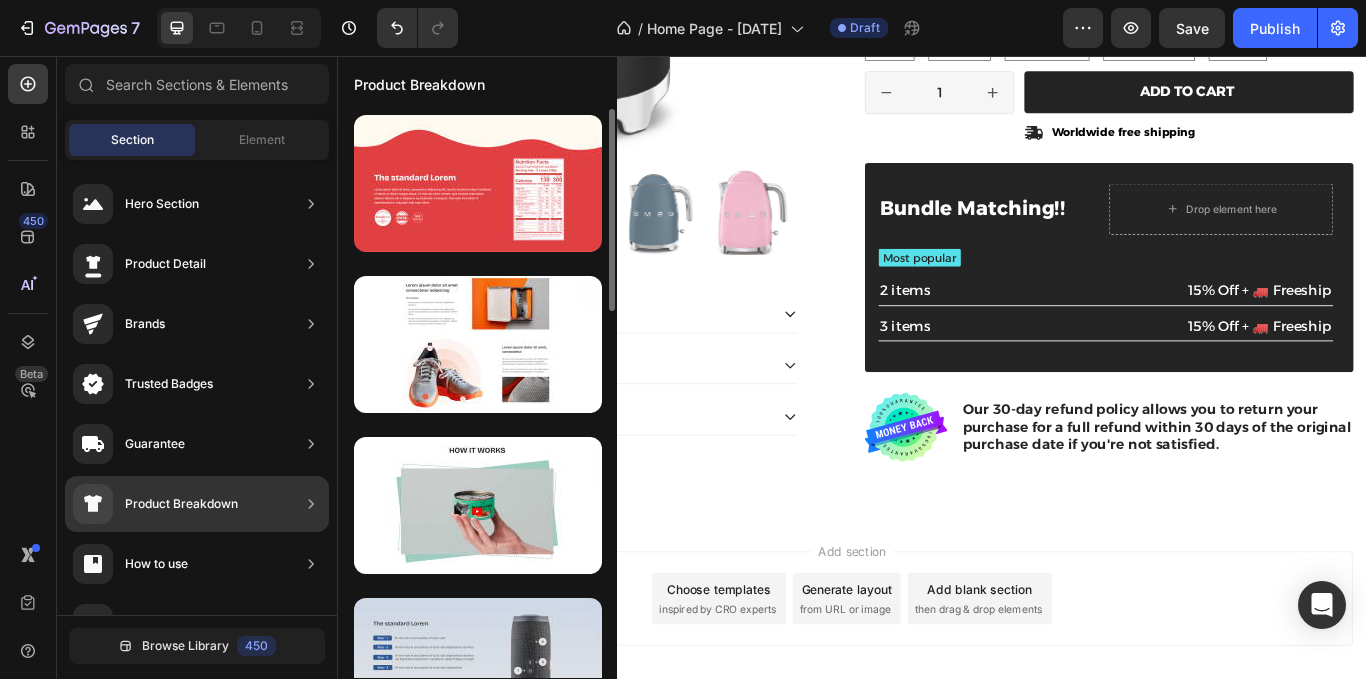 click at bounding box center (478, 666) 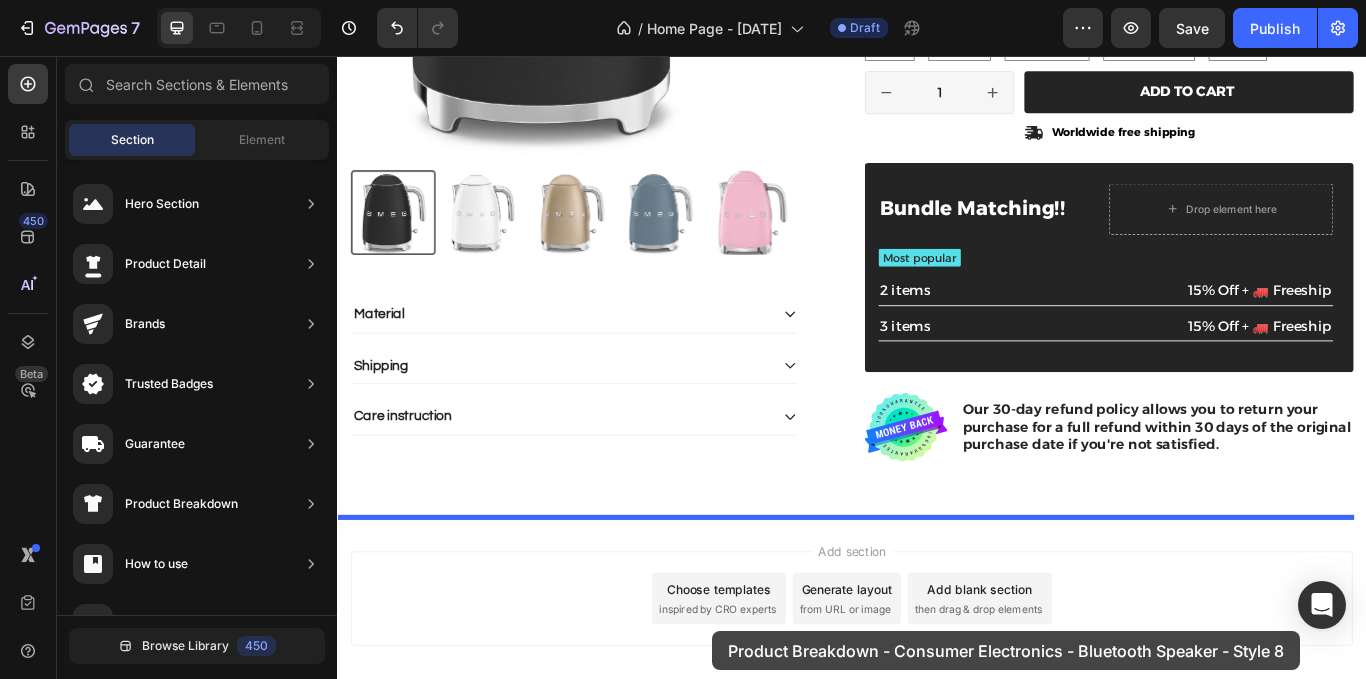 scroll, scrollTop: 625, scrollLeft: 0, axis: vertical 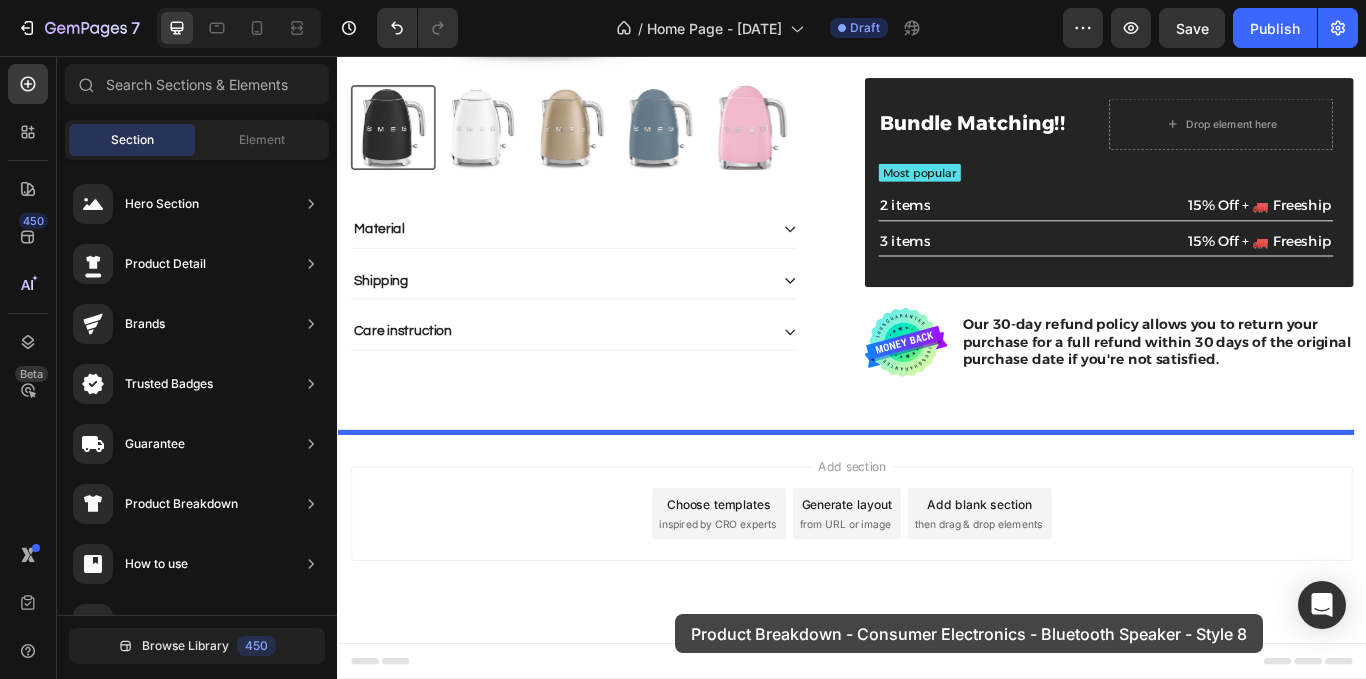 drag, startPoint x: 819, startPoint y: 683, endPoint x: 720, endPoint y: 698, distance: 100.12991 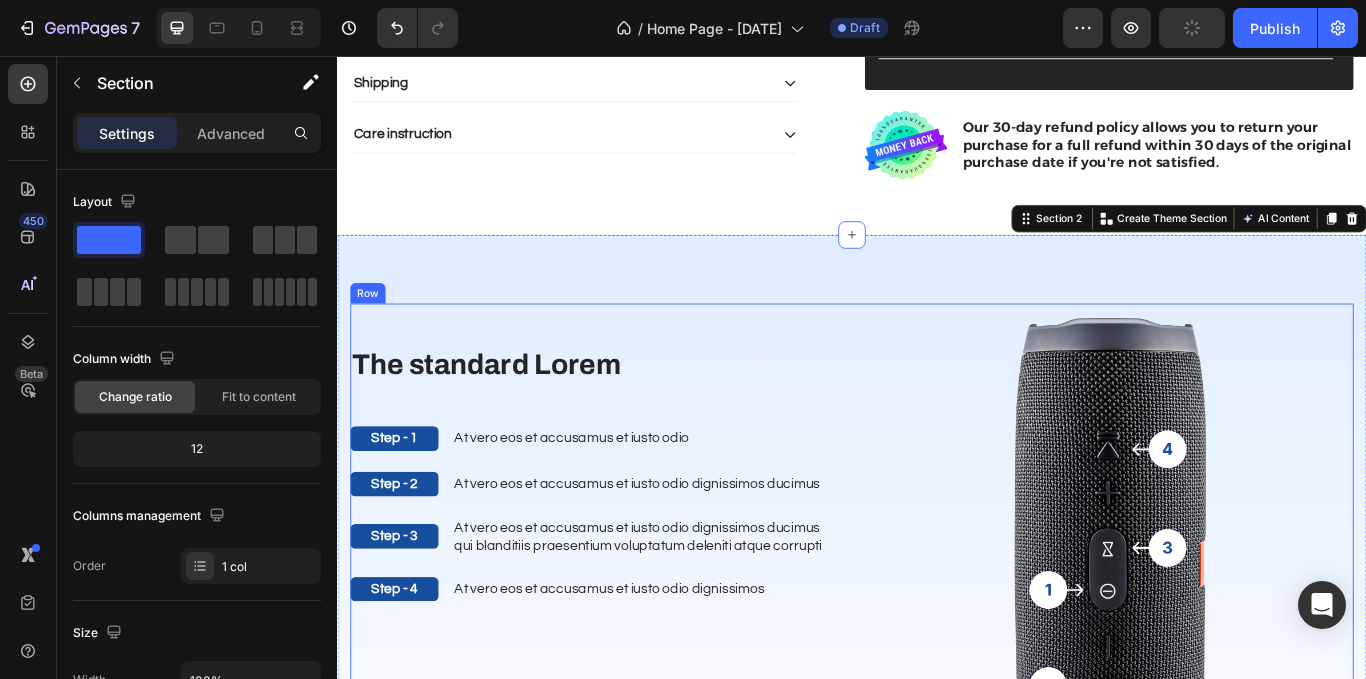 scroll, scrollTop: 994, scrollLeft: 0, axis: vertical 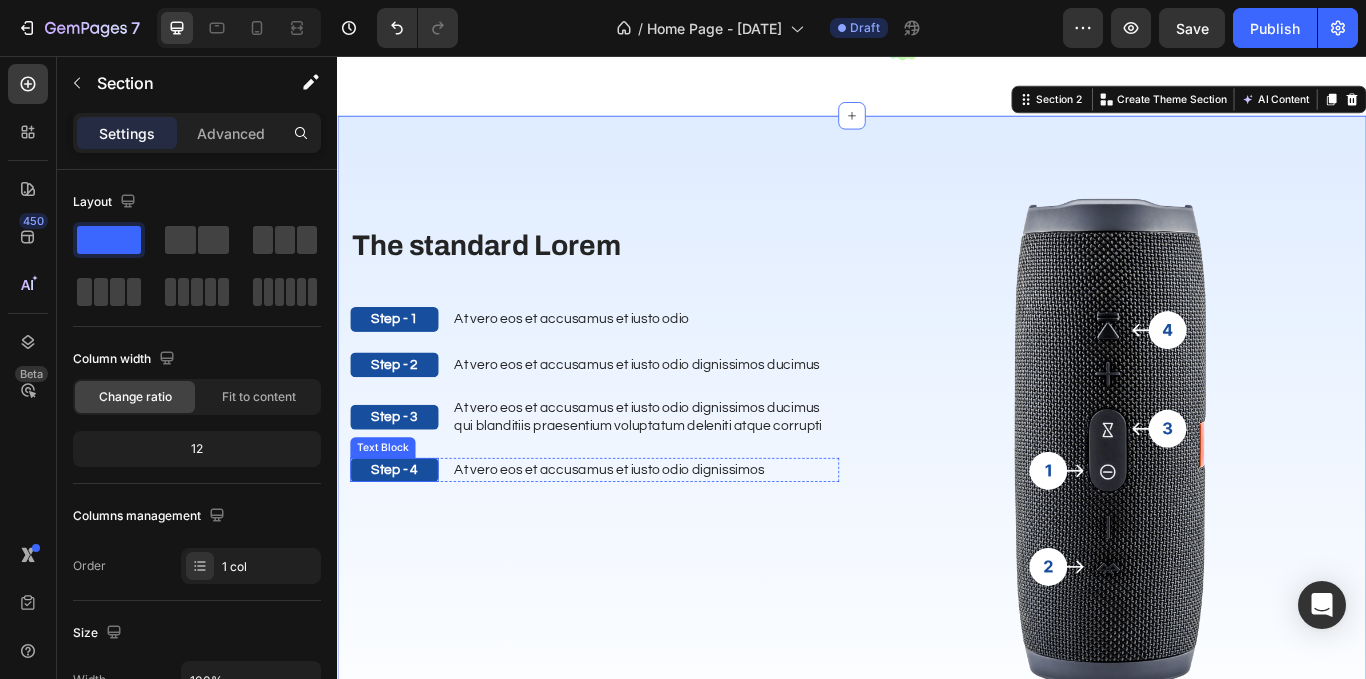 click on "Step - 4" at bounding box center (403, 539) 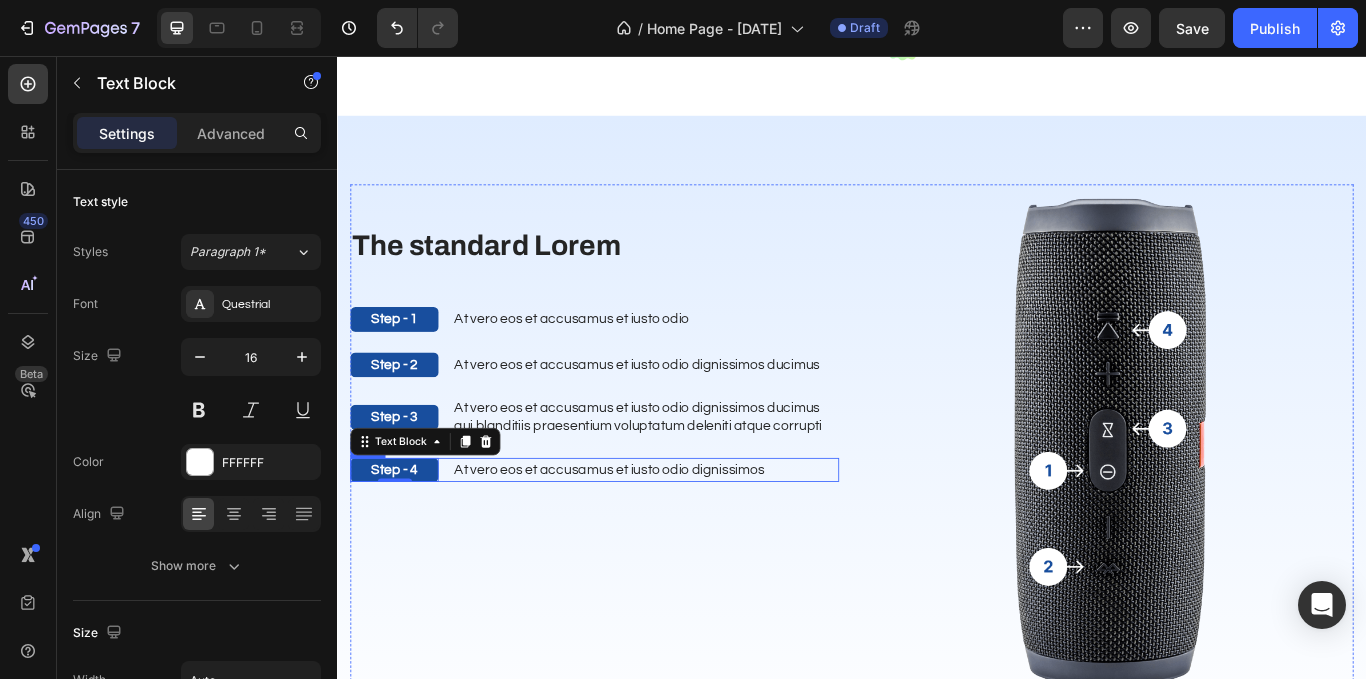 click on "Step - 4 Text Block   0 At vero eos et accusamus et iusto odio dignissimos  Text Block Row" at bounding box center (637, 539) 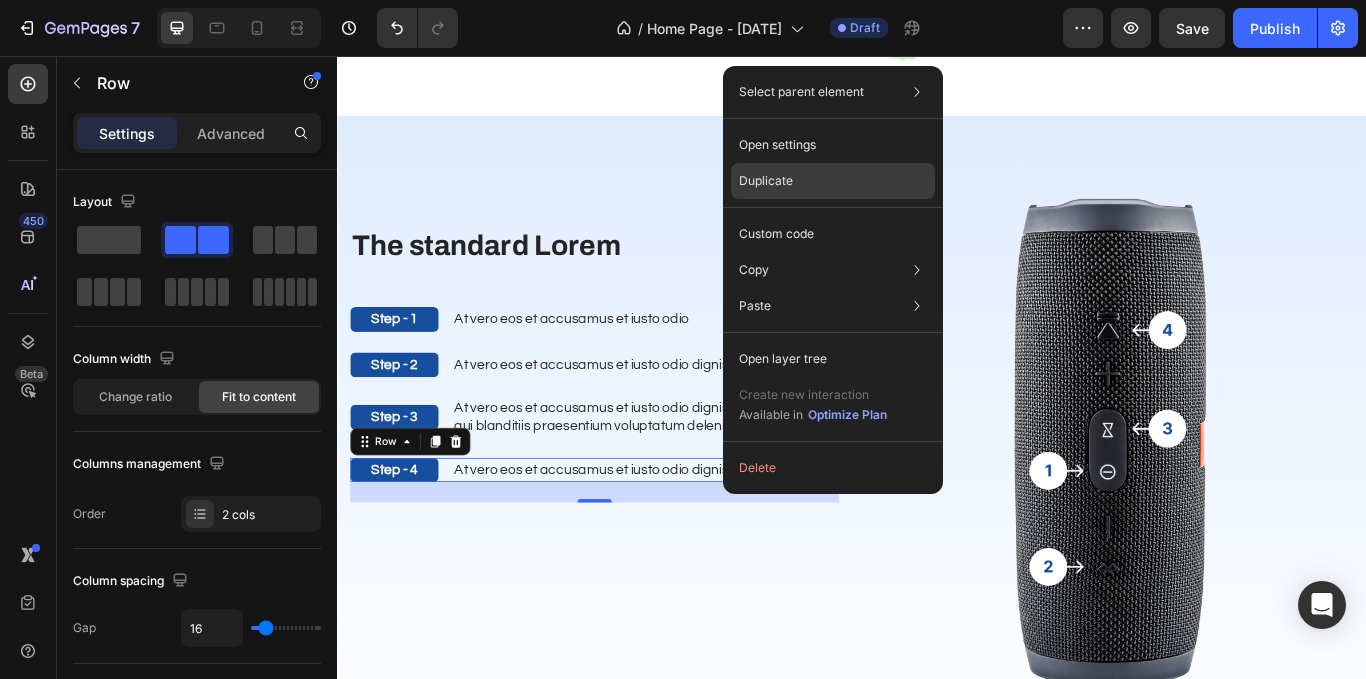 click on "Duplicate" 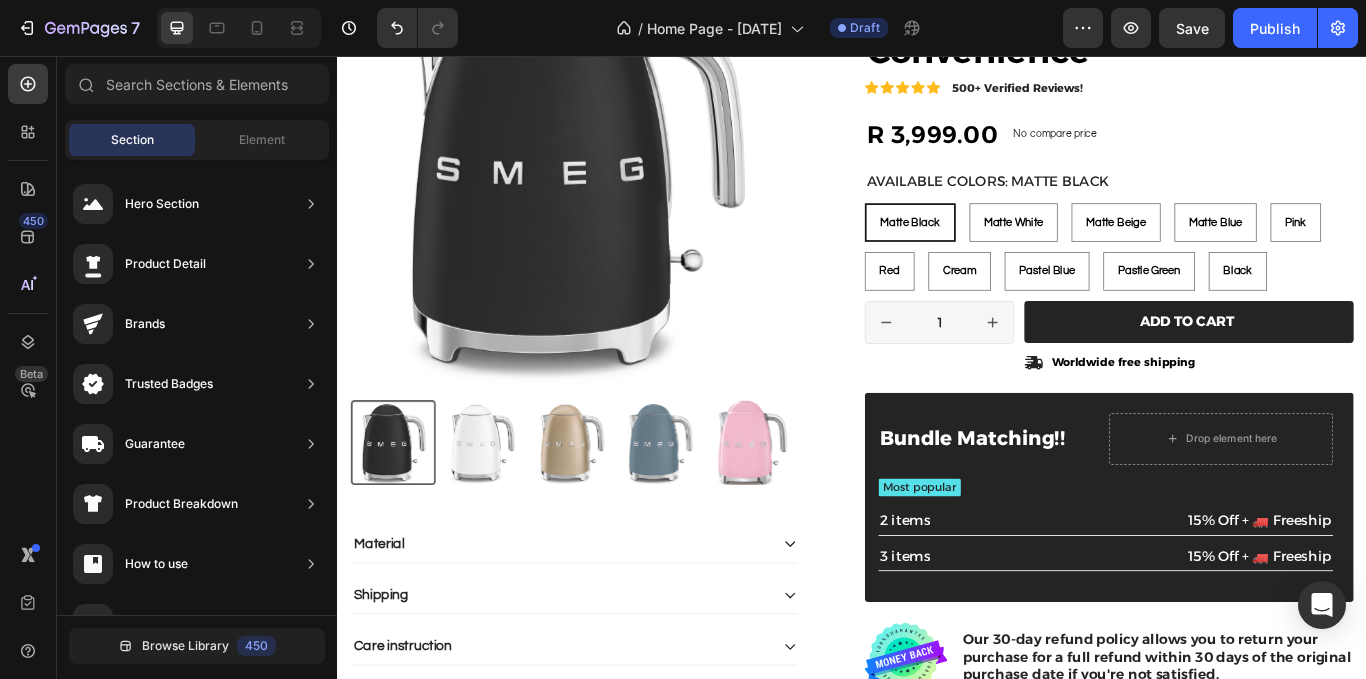 scroll, scrollTop: 0, scrollLeft: 0, axis: both 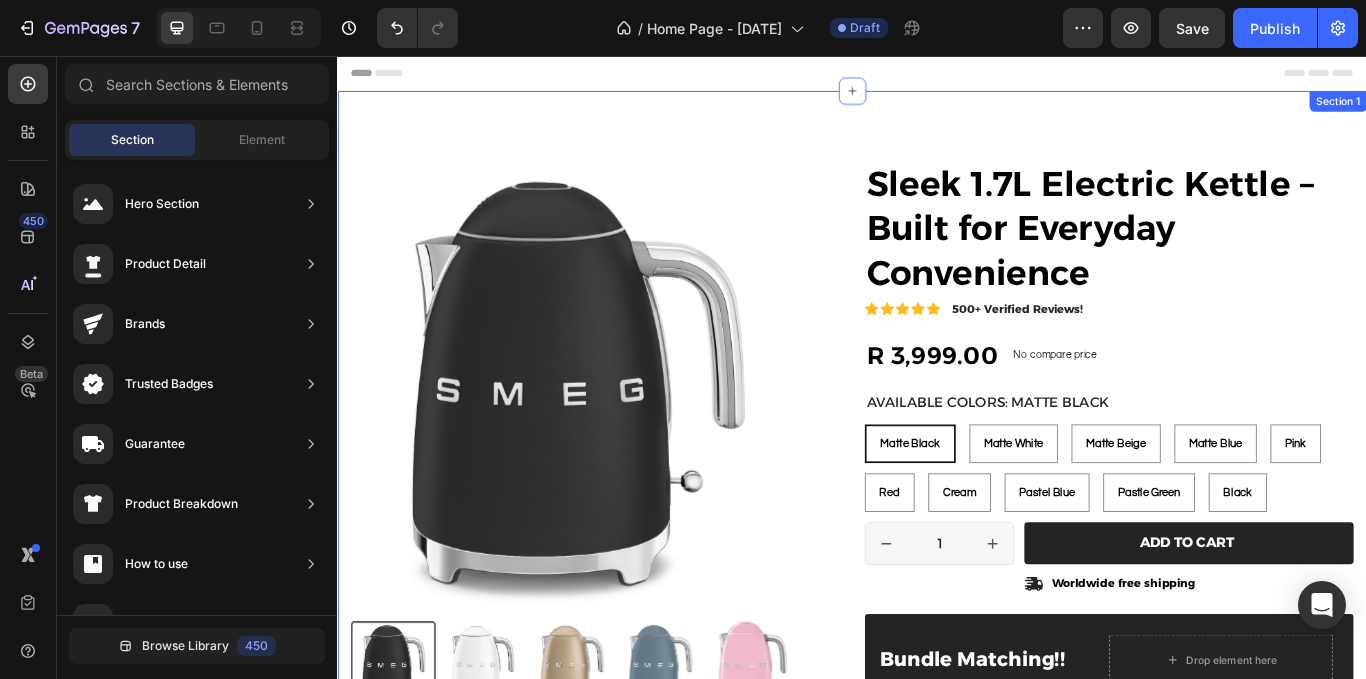 click on "Product Images
Material
Shipping
Care instruction Accordion Icon Icon Icon Icon Icon Icon List 2,500+ Verified Reviews! Text Block Row Sleek 1.7L Electric Kettle – Built for Everyday Convenience Product Title Icon Icon Icon Icon Icon Icon List 500+ Verified Reviews! Text Block Row R 3,999.00 Product Price Product Price No compare price Product Price No discount   Not be displayed when published Product Badge Row Available Colors: Matte Black Matte Black Matte Black     Matte Black Matte White Matte White     Matte White Matte Beige Matte Beige     Matte Beige Matte Blue Matte Blue     Matte Blue Pink Pink     Pink Red Red     Red Cream Cream     Cream Pastel Blue Pastel Blue     Pastel Blue Pastle Green Pastle Green     Pastle Green Black Black     Black Product Variants & Swatches Matte Black Matte Black     Matte Black Matte White Matte White     Matte White Matte Beige Matte Beige     Matte Beige Matte Blue Matte Blue     Matte Blue Pink Pink     Pink Red Red     Red Cream Cream     Cream Pastel Blue Pastel Blue     Pastel Blue Pastle Green Pastle Green     Pastle Green Black Black     Black" at bounding box center (937, 608) 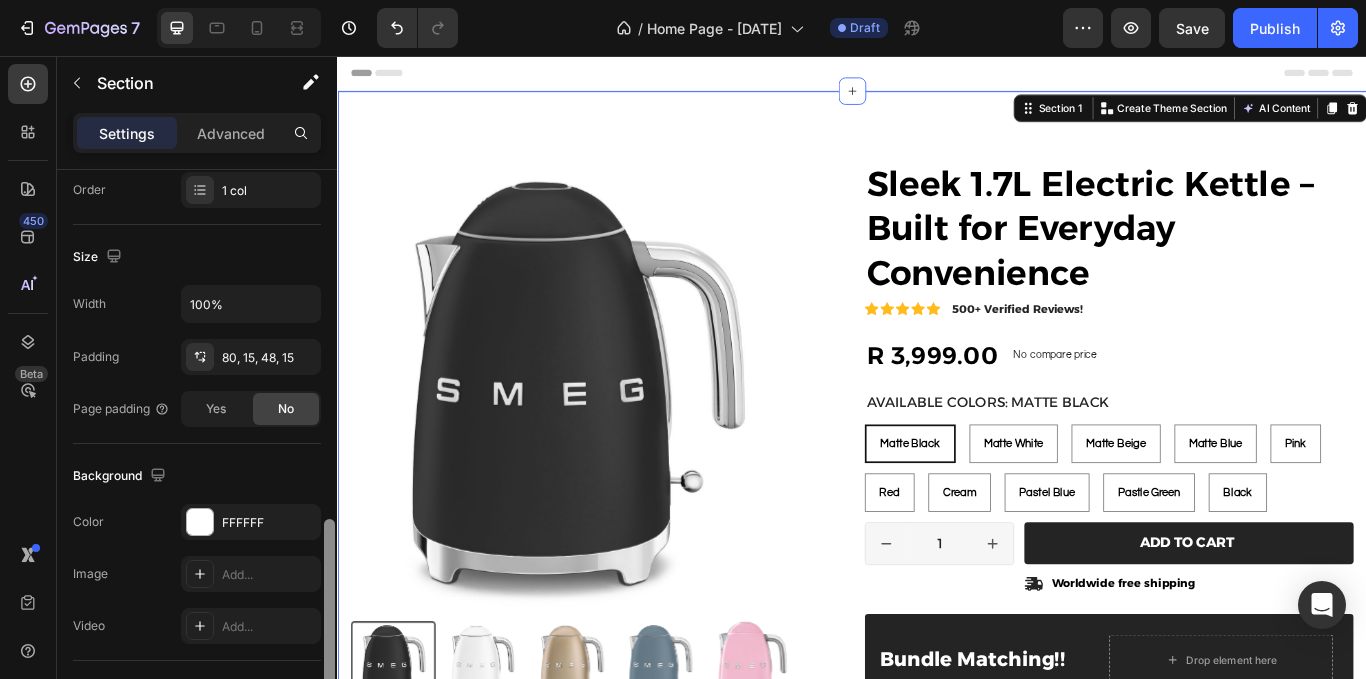 scroll, scrollTop: 521, scrollLeft: 0, axis: vertical 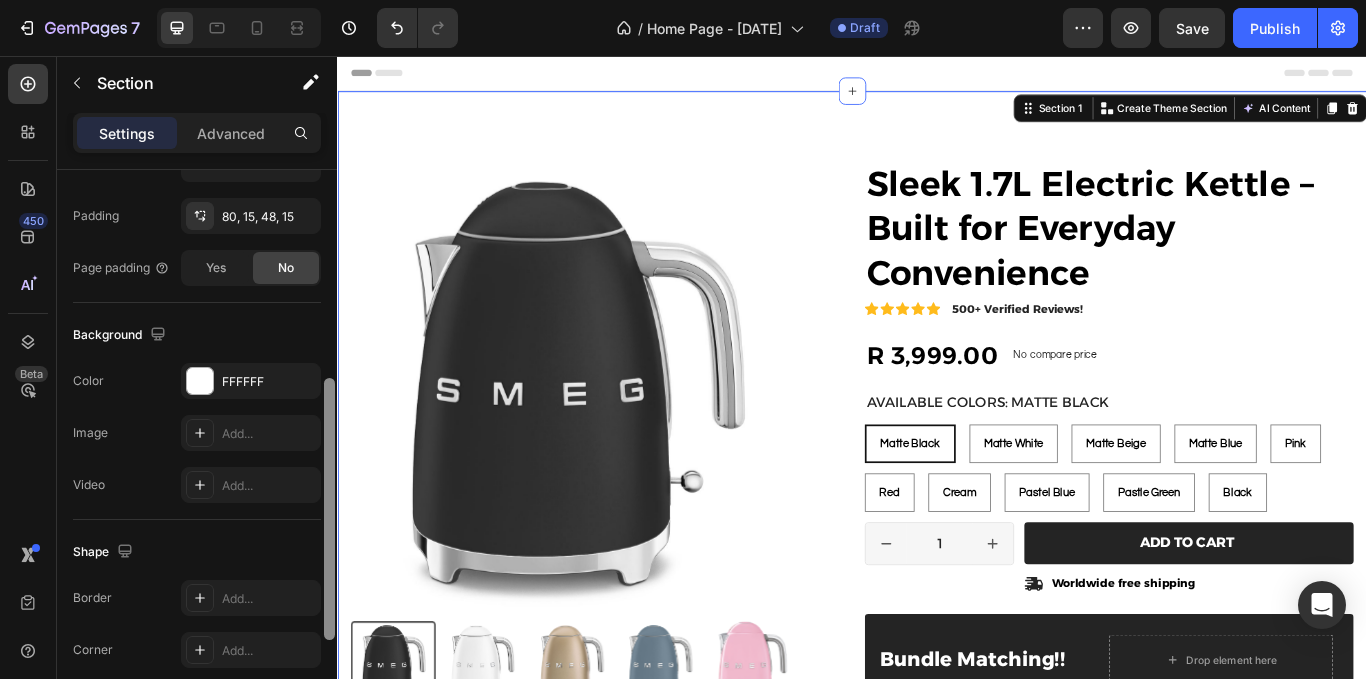 drag, startPoint x: 334, startPoint y: 310, endPoint x: 329, endPoint y: 553, distance: 243.05144 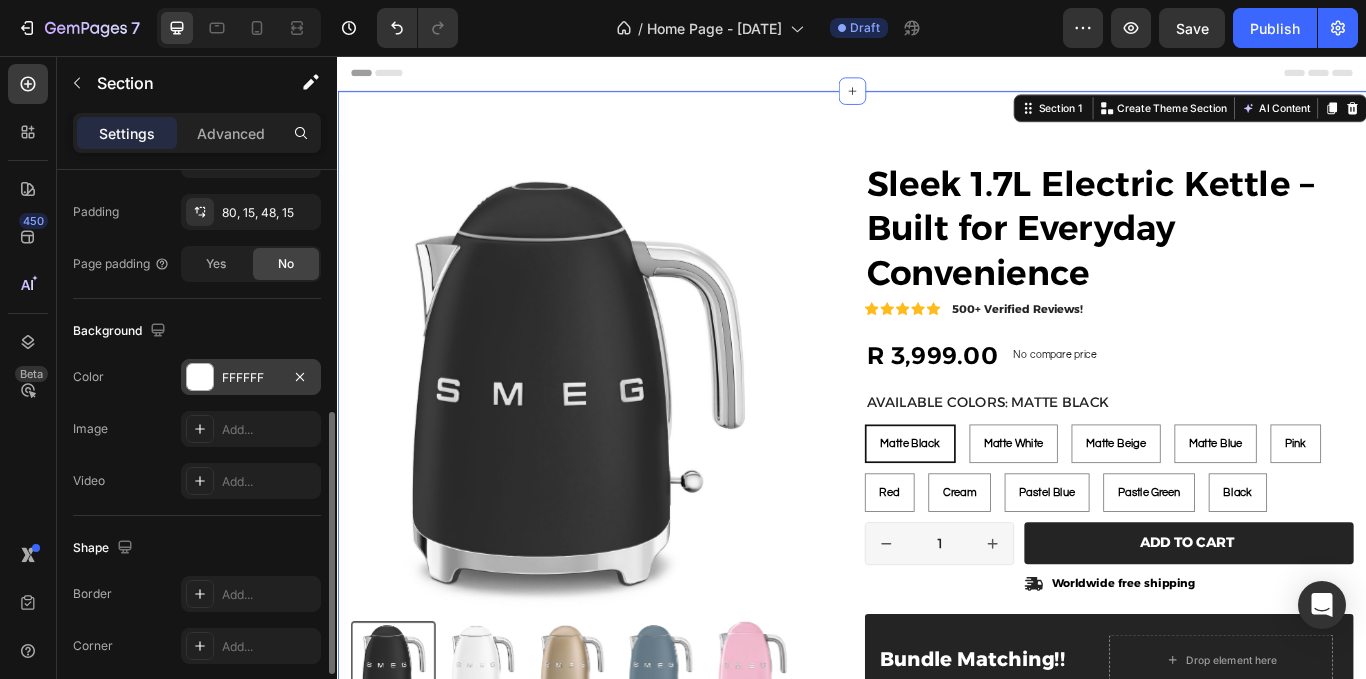 click on "FFFFFF" at bounding box center [251, 377] 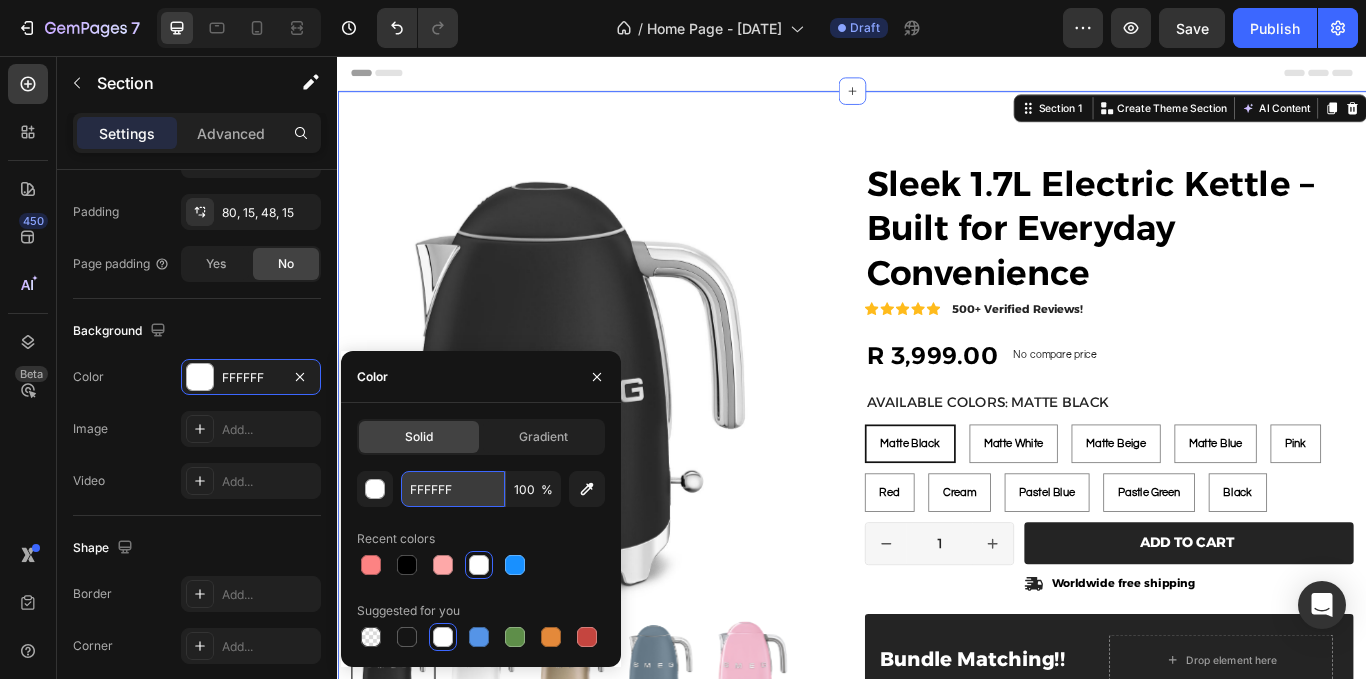click on "FFFFFF" at bounding box center (453, 489) 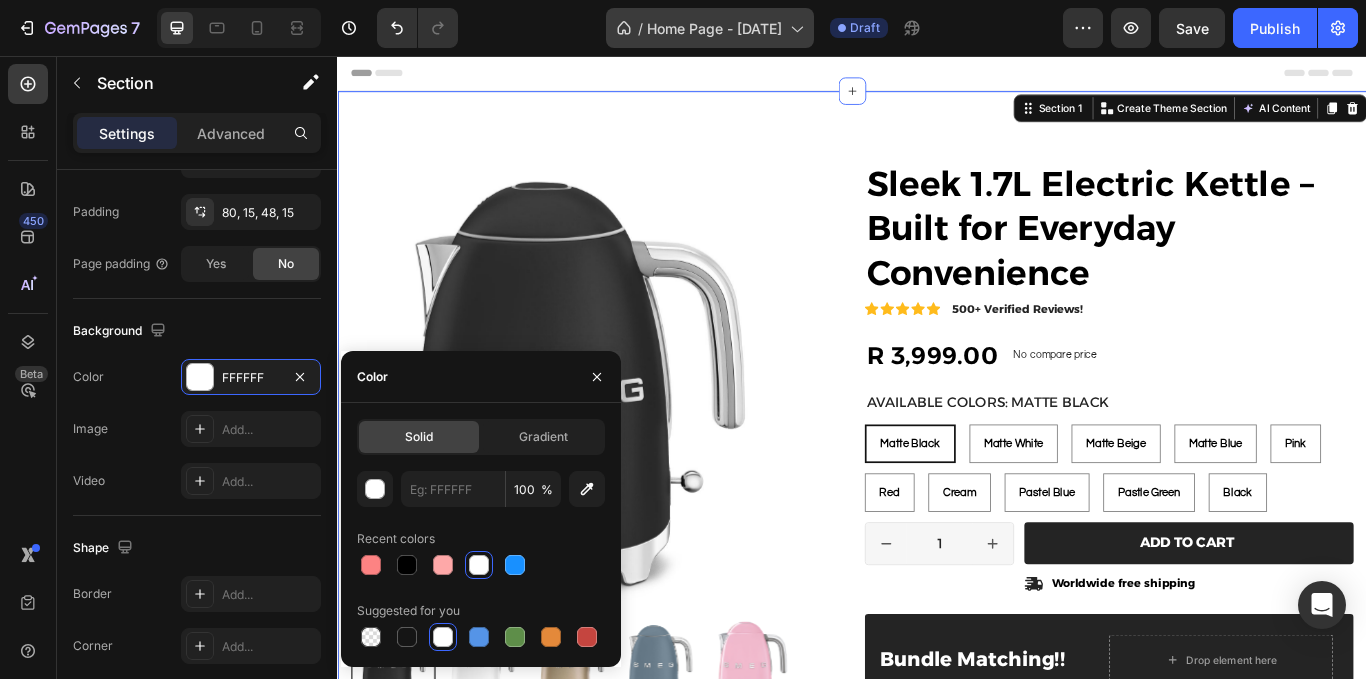 type on "FFFFFF" 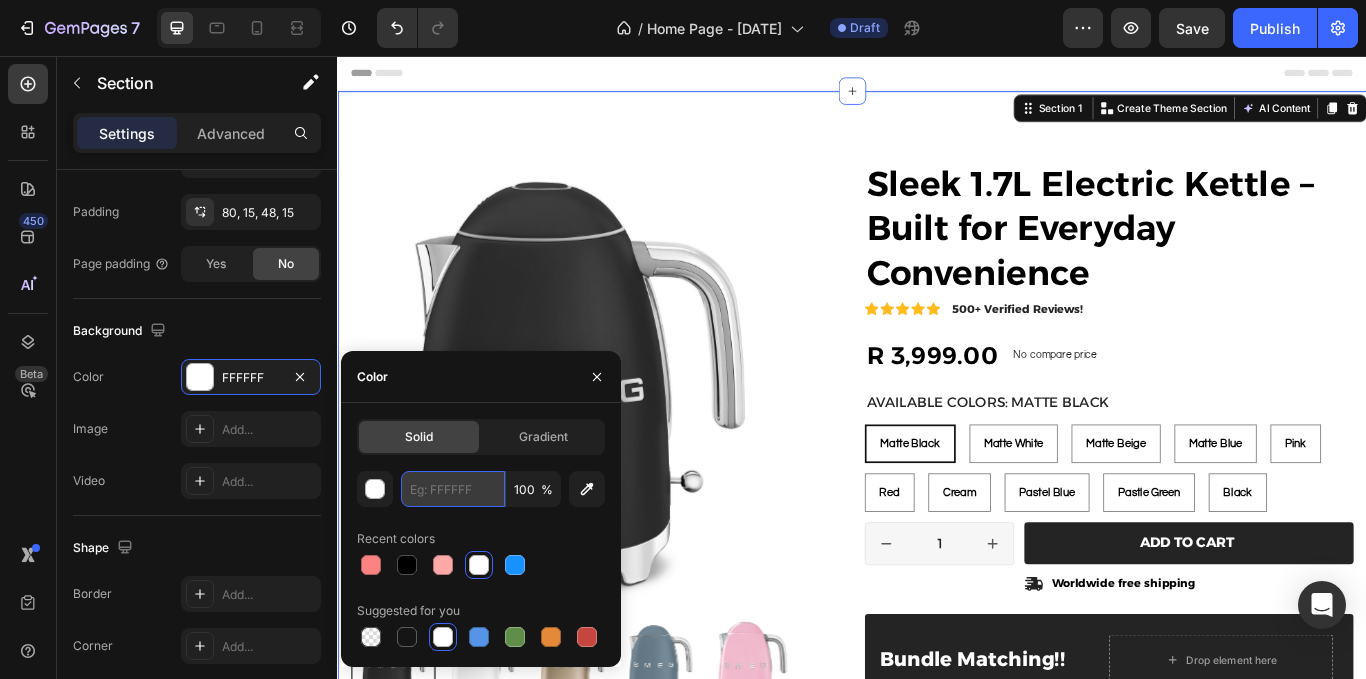 paste on "#FFF9F1" 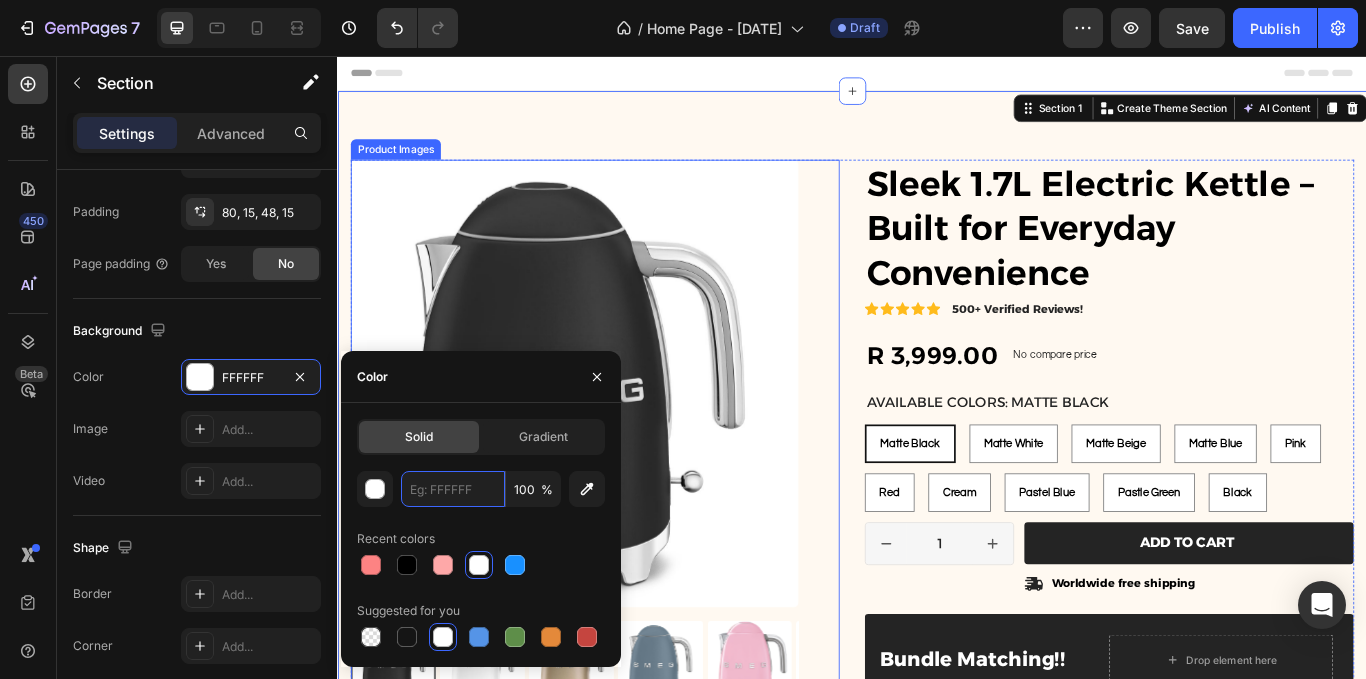 type on "#FFF9F1" 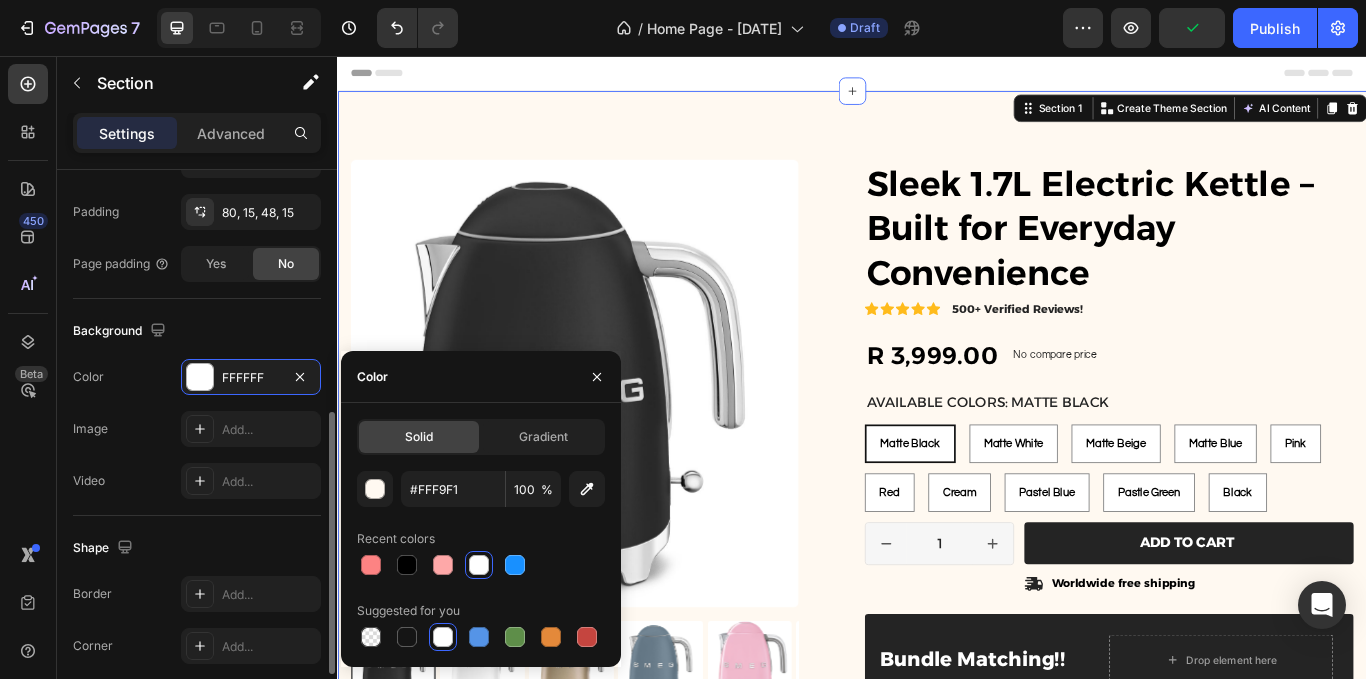 click on "Background" at bounding box center (197, 331) 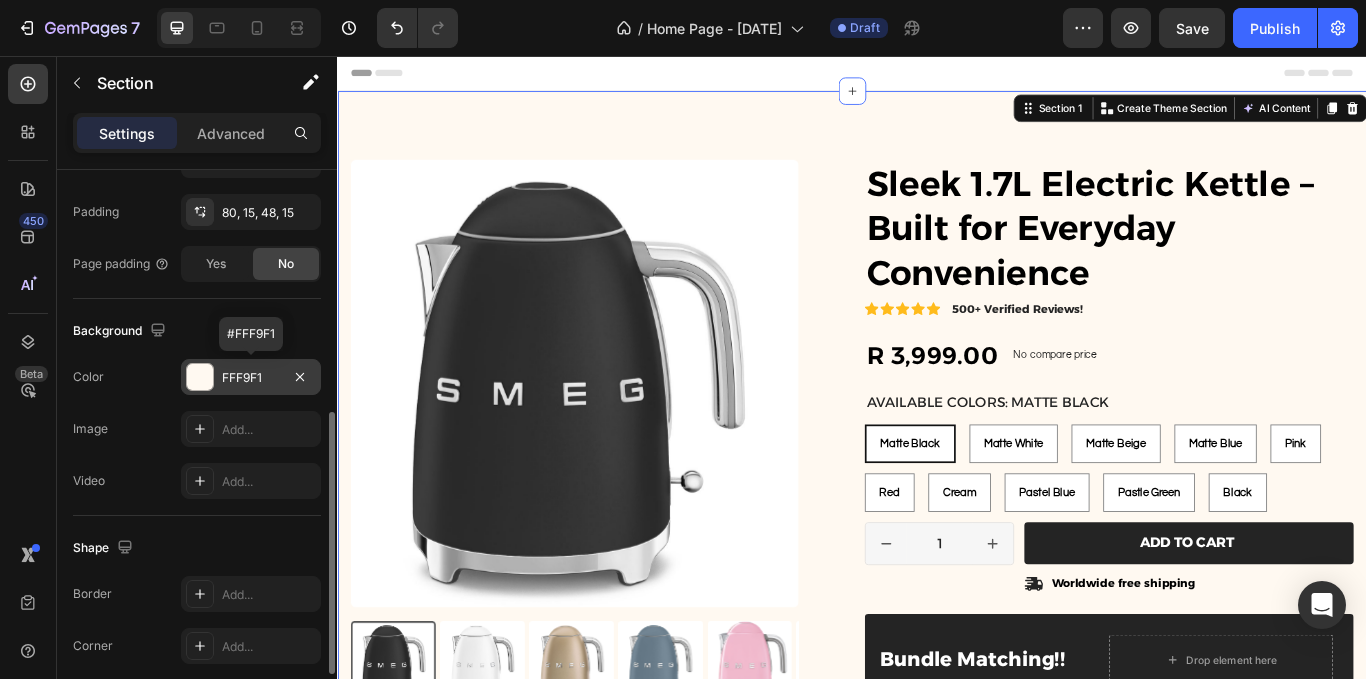 click on "FFF9F1" at bounding box center (251, 378) 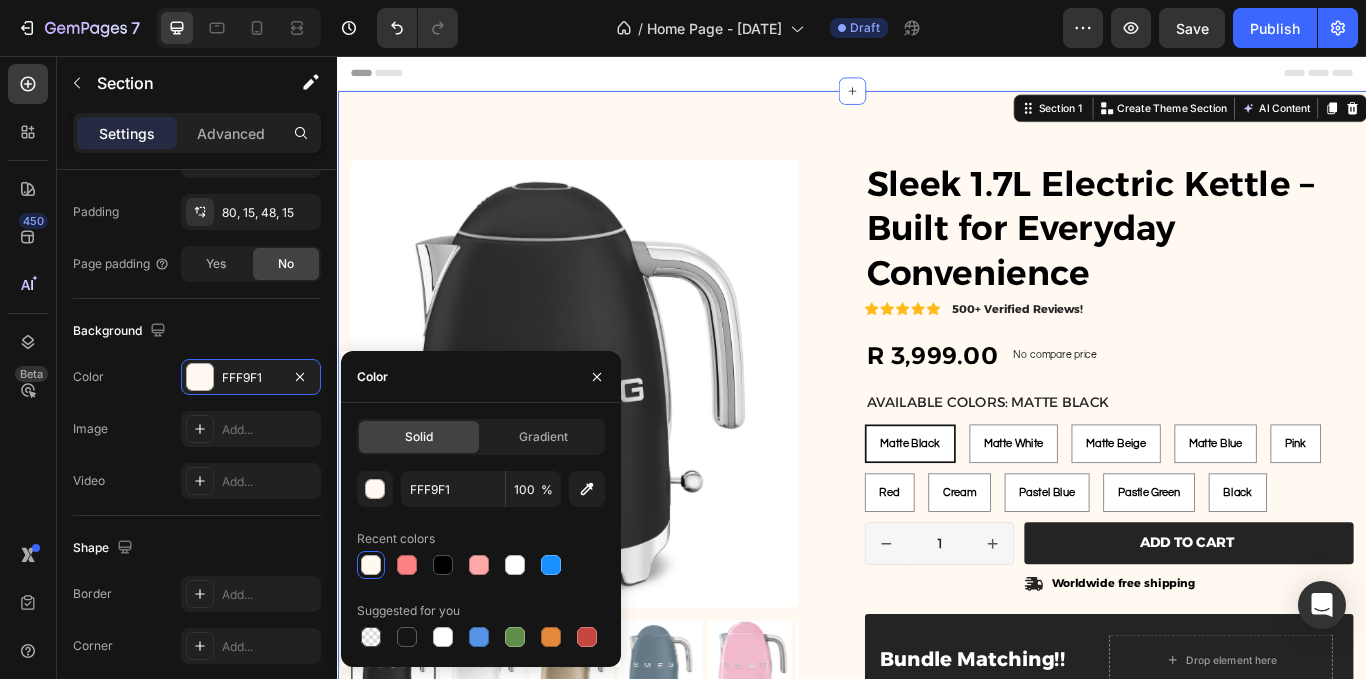 click on "Header" at bounding box center [937, 76] 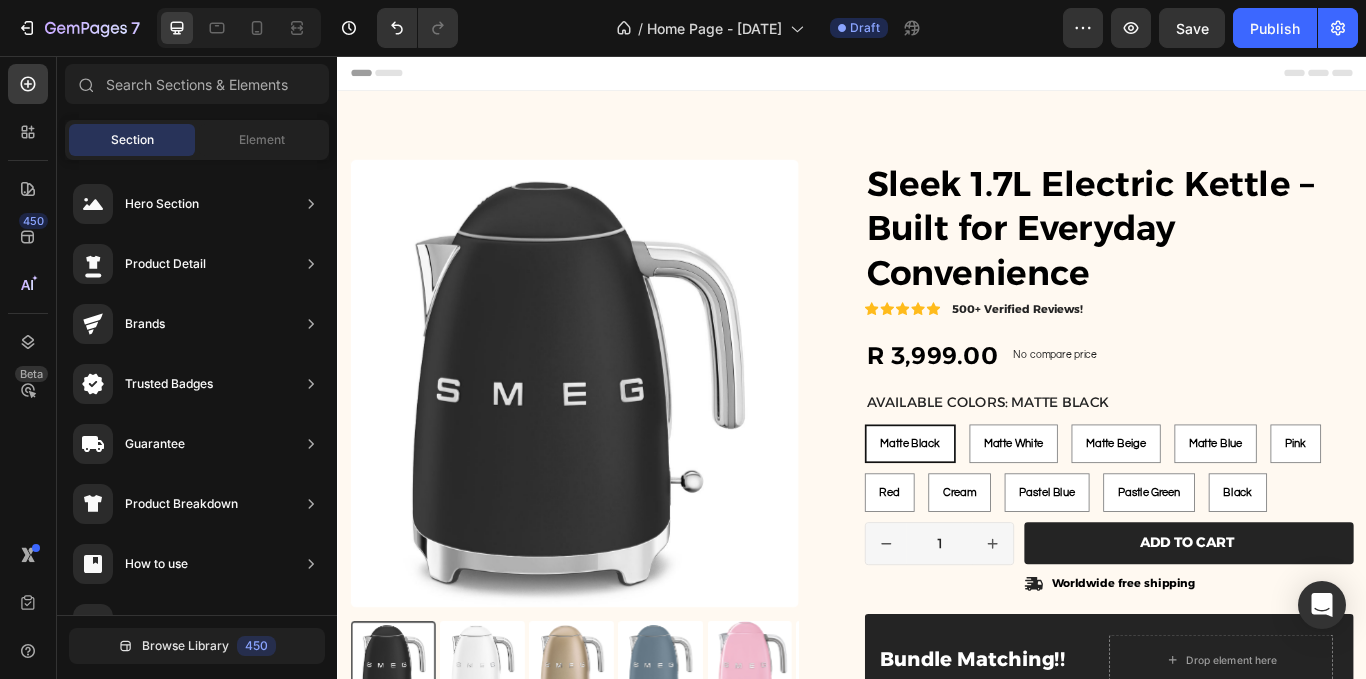 click on "Header" at bounding box center (937, 76) 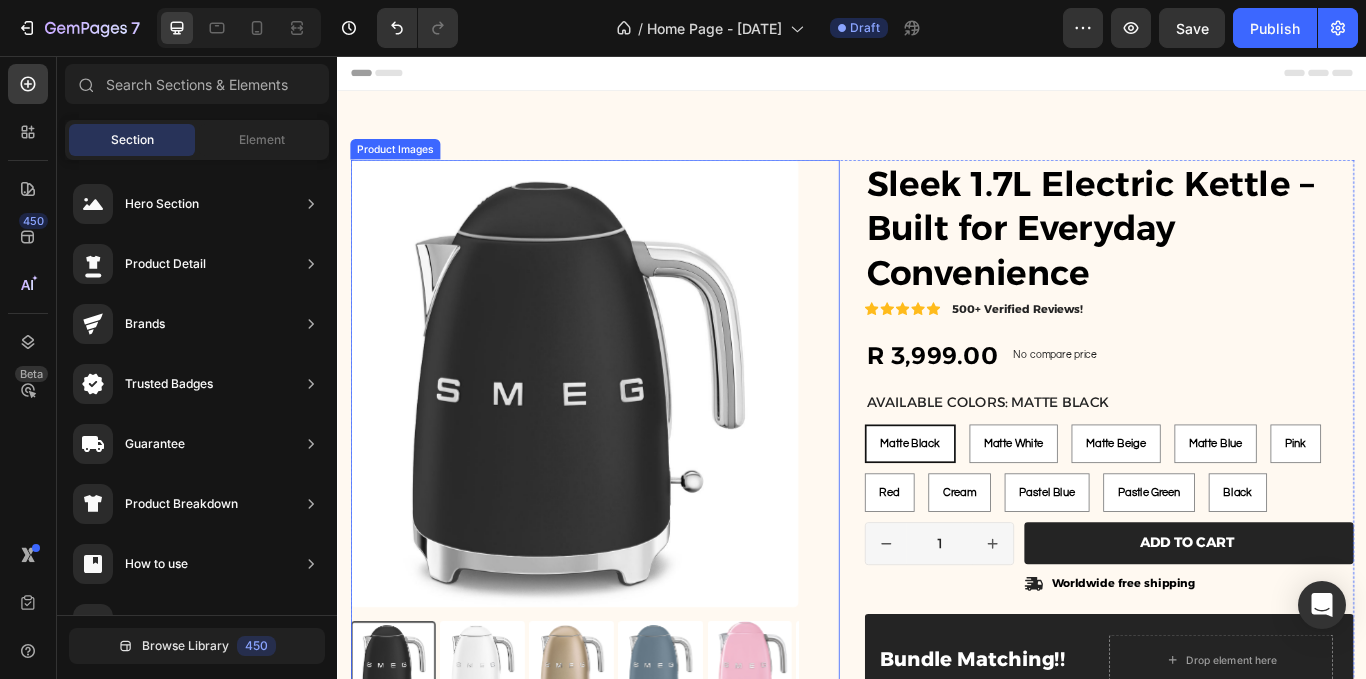 click at bounding box center [613, 438] 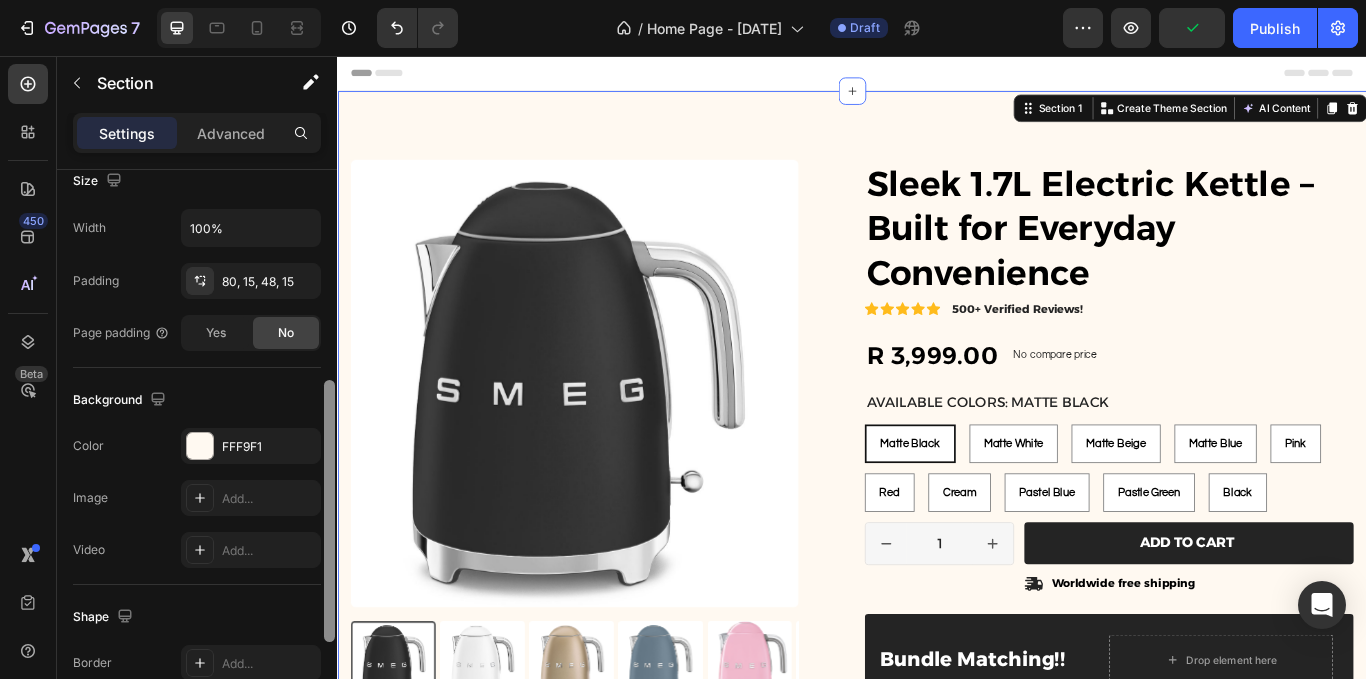 scroll, scrollTop: 456, scrollLeft: 0, axis: vertical 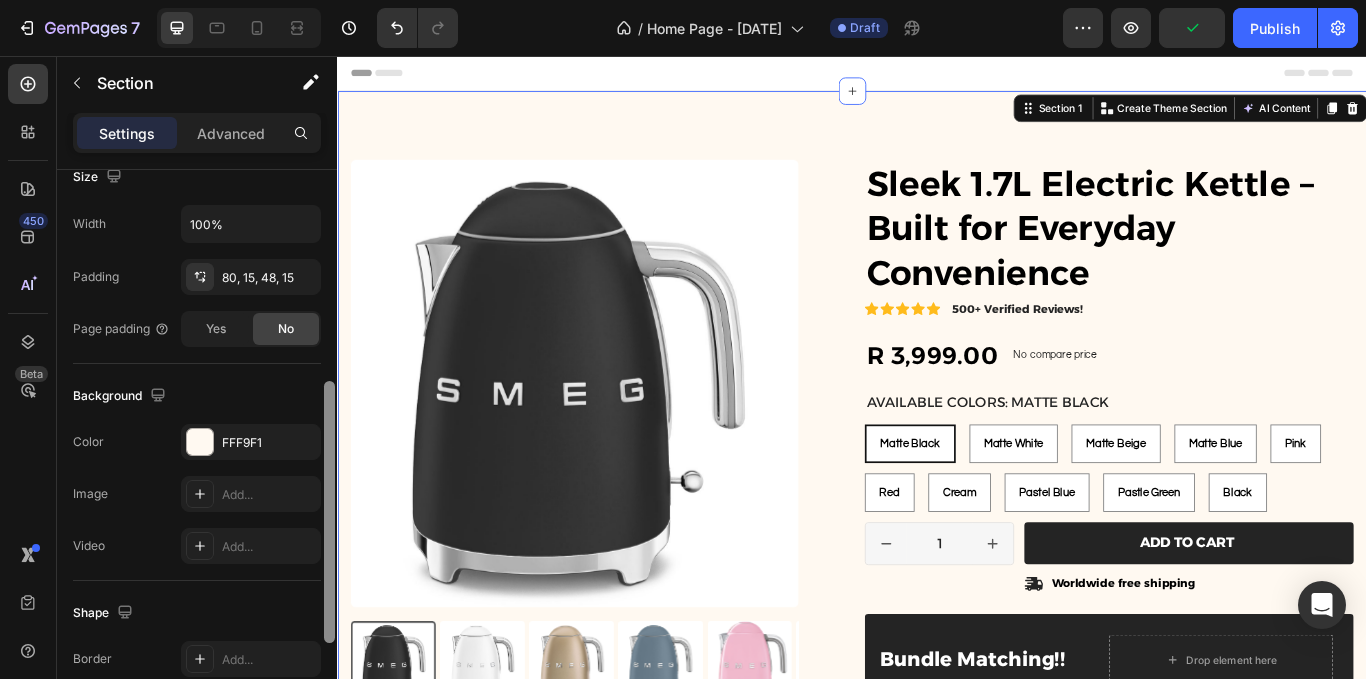 drag, startPoint x: 333, startPoint y: 286, endPoint x: 328, endPoint y: 498, distance: 212.05896 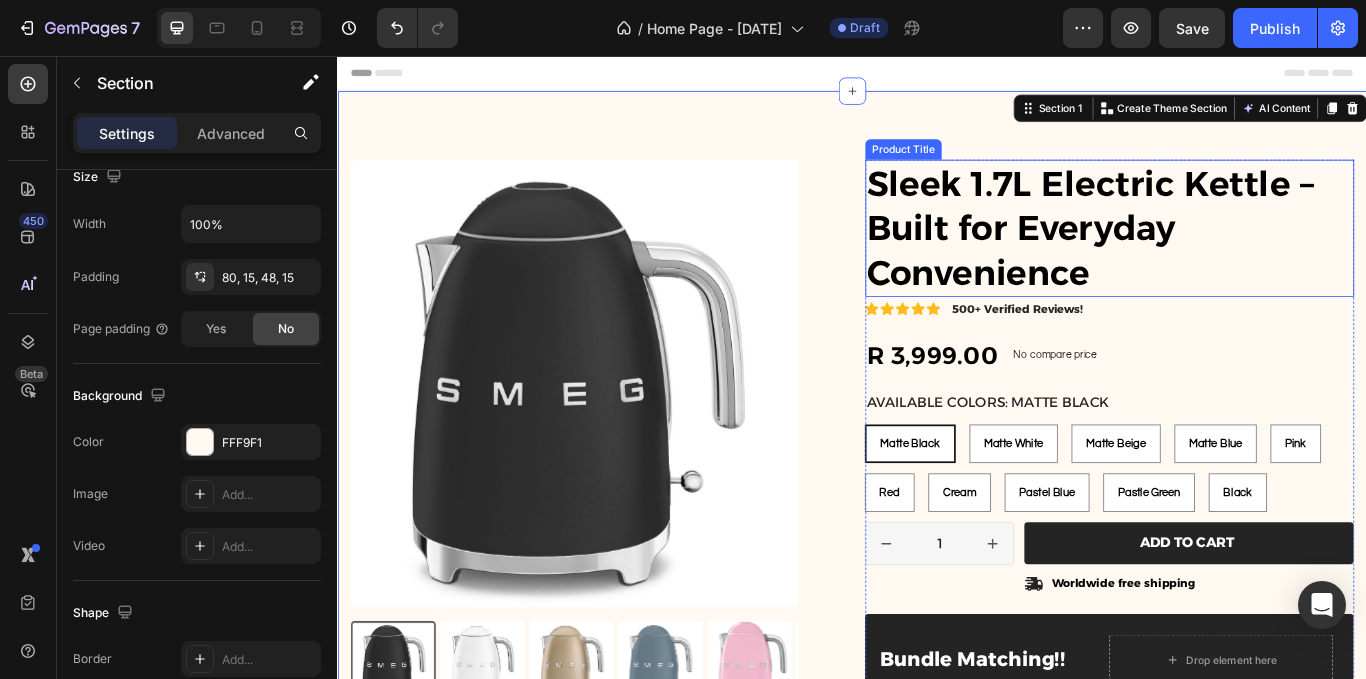 click on "Sleek 1.7L Electric Kettle – Built for Everyday Convenience" at bounding box center (1237, 257) 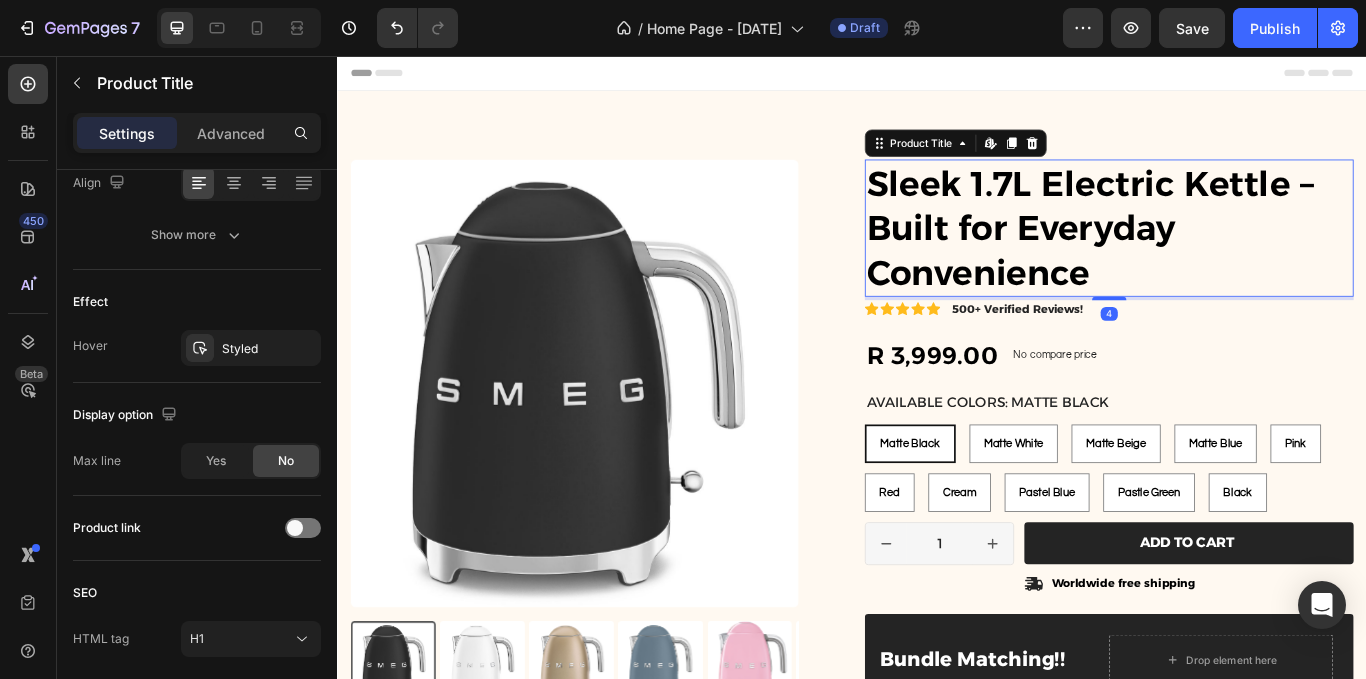 scroll, scrollTop: 0, scrollLeft: 0, axis: both 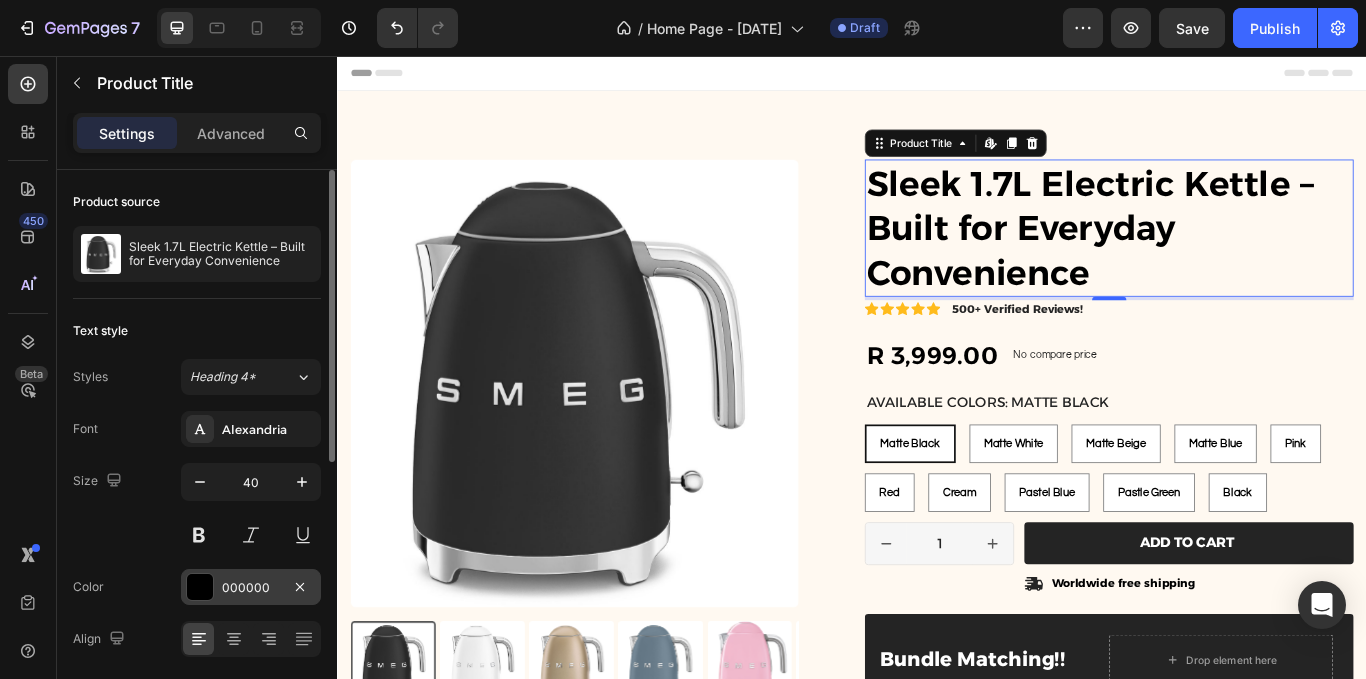 click on "000000" at bounding box center (251, 588) 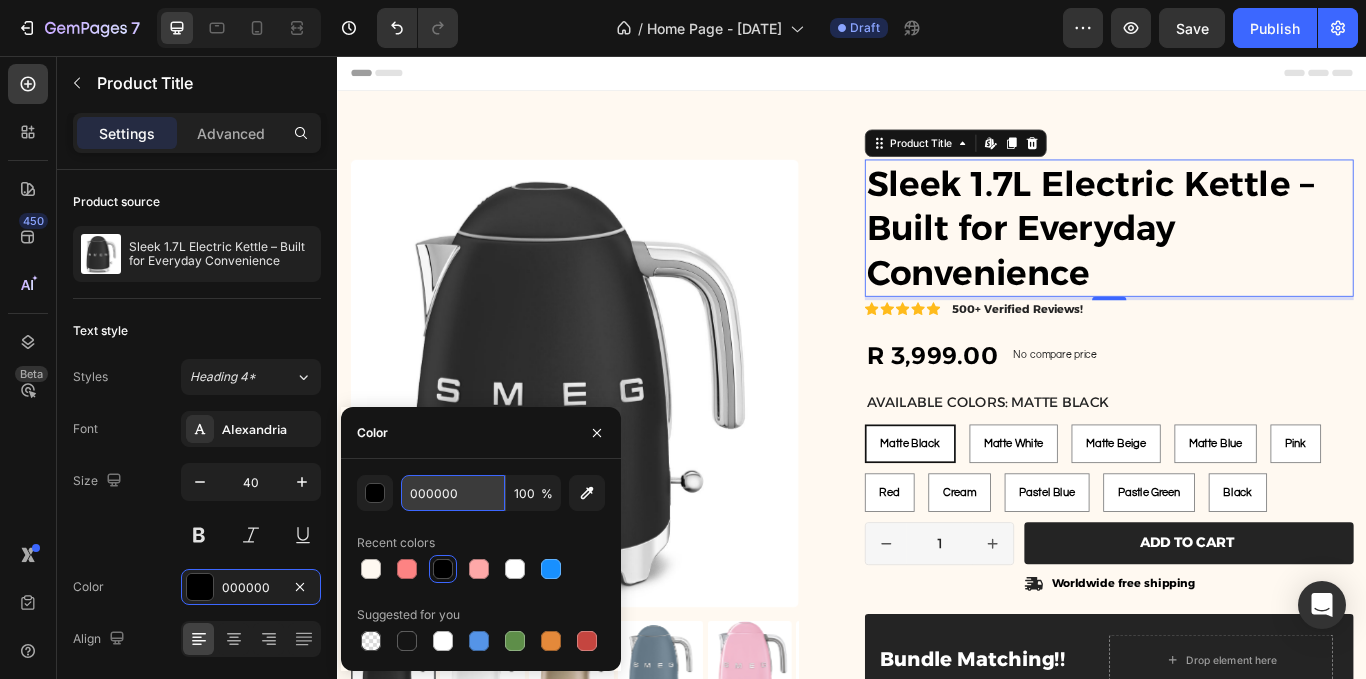 click on "000000" at bounding box center [453, 493] 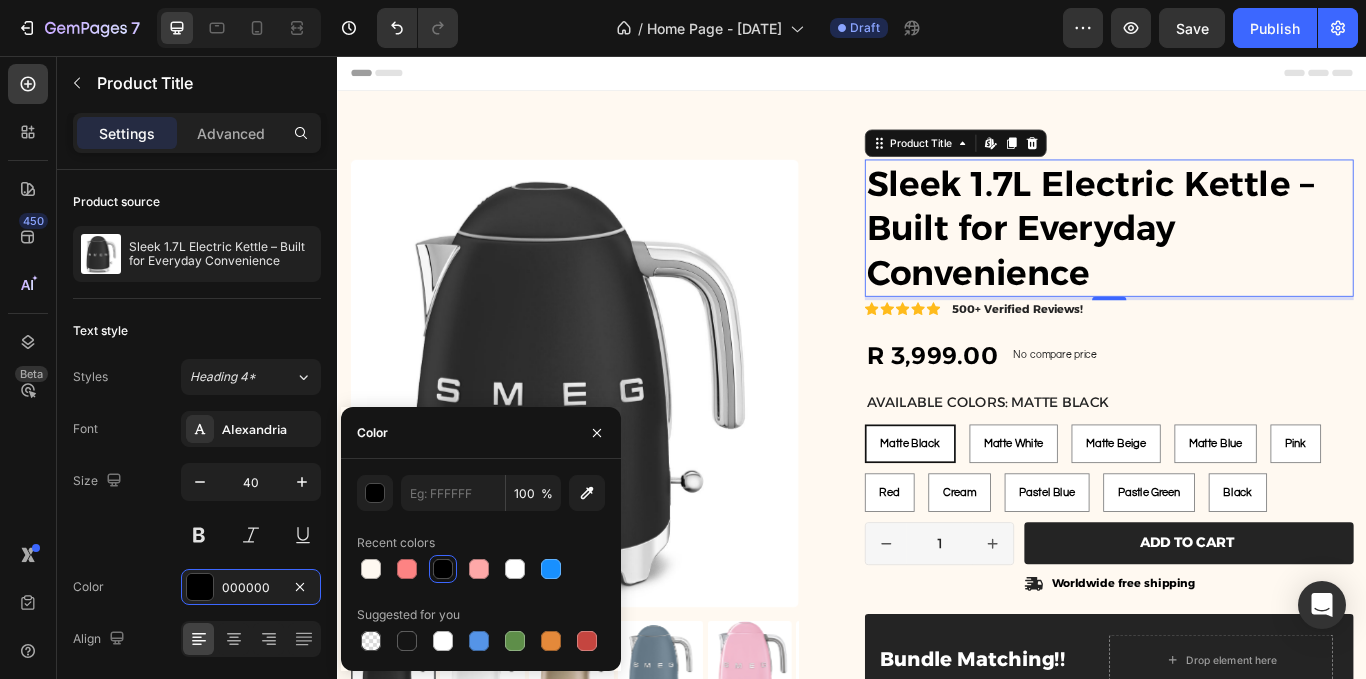 type on "000000" 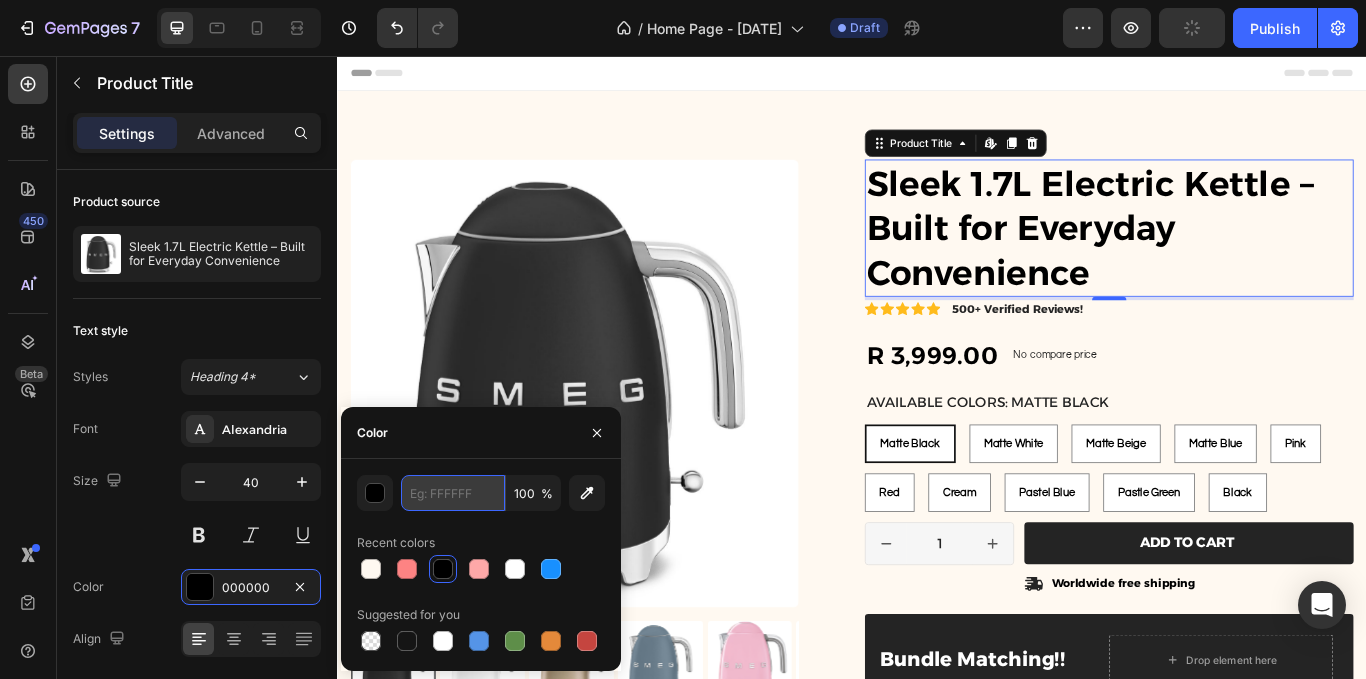 paste on "2C2C2C" 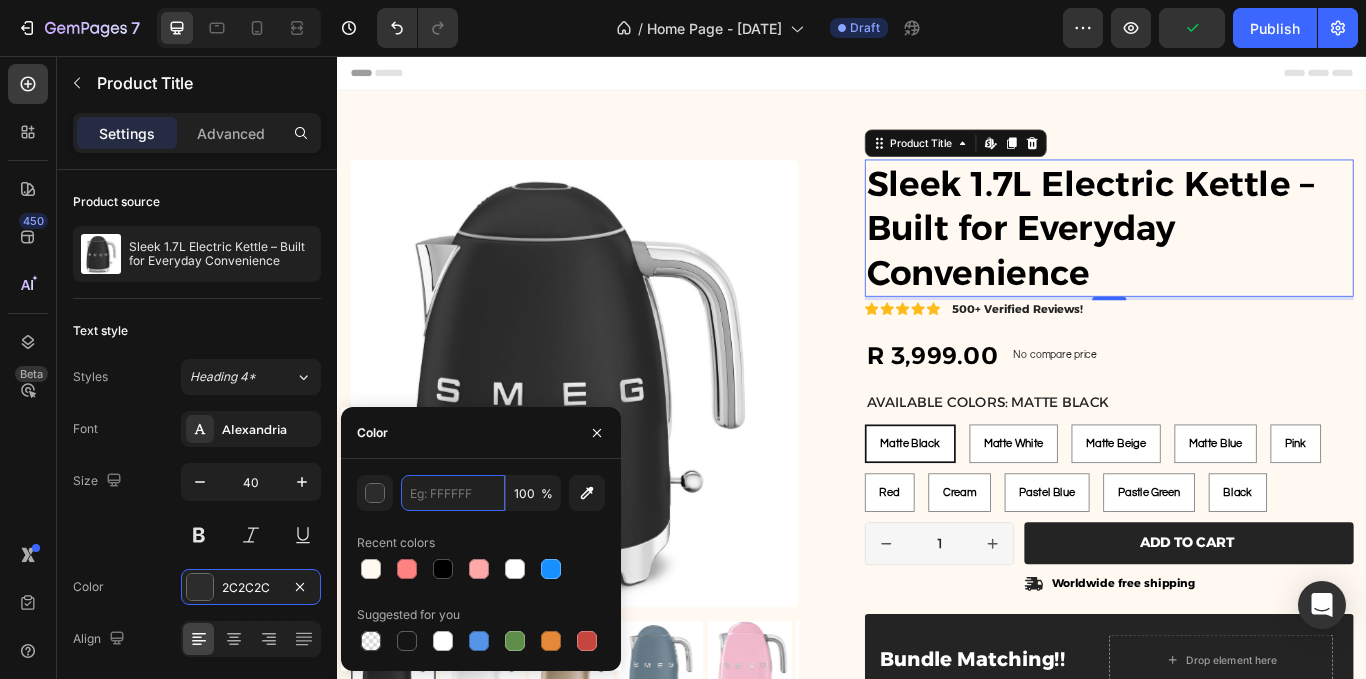 type on "2C2C2C" 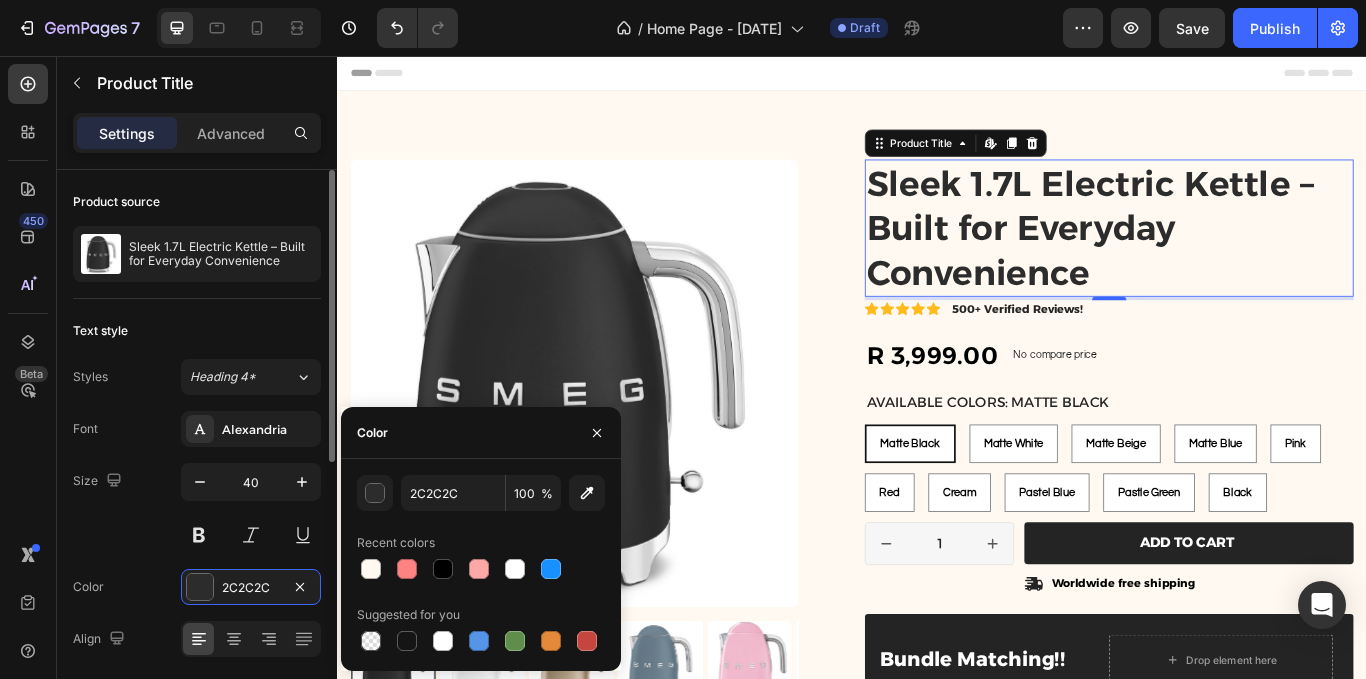 click on "Text style" at bounding box center (197, 331) 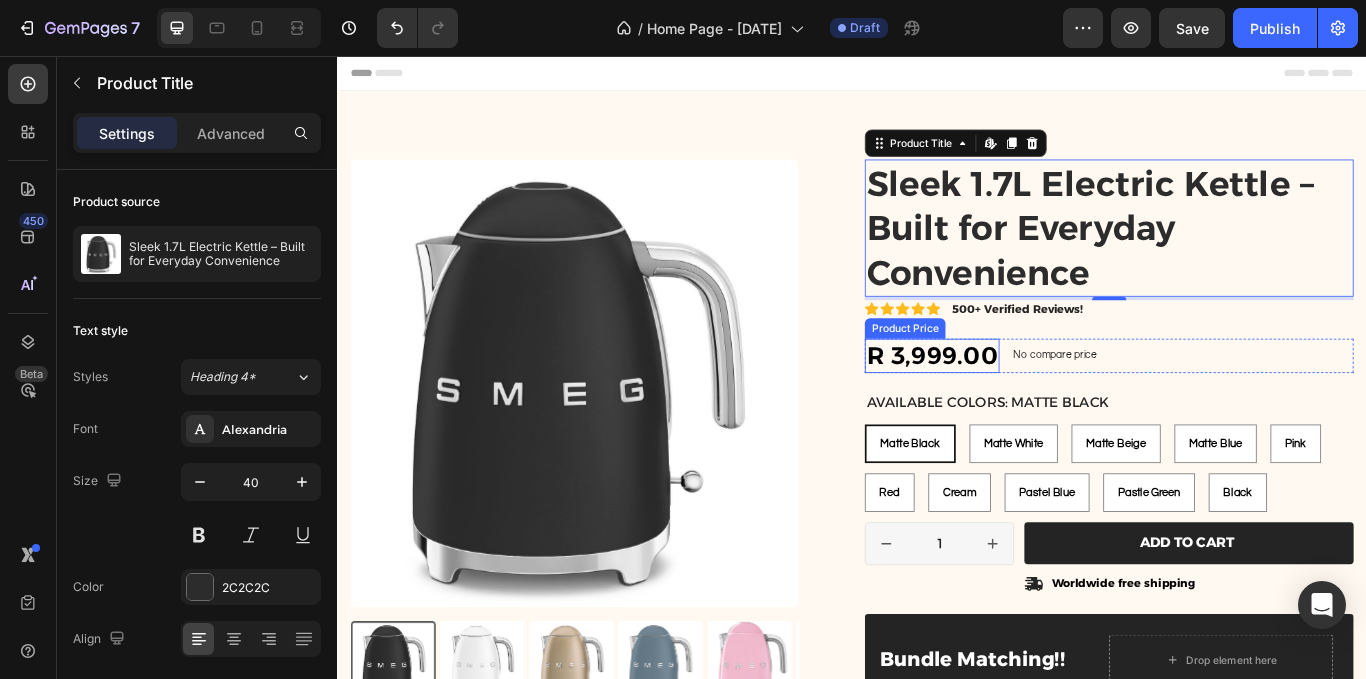 click on "R 3,999.00" at bounding box center [1030, 406] 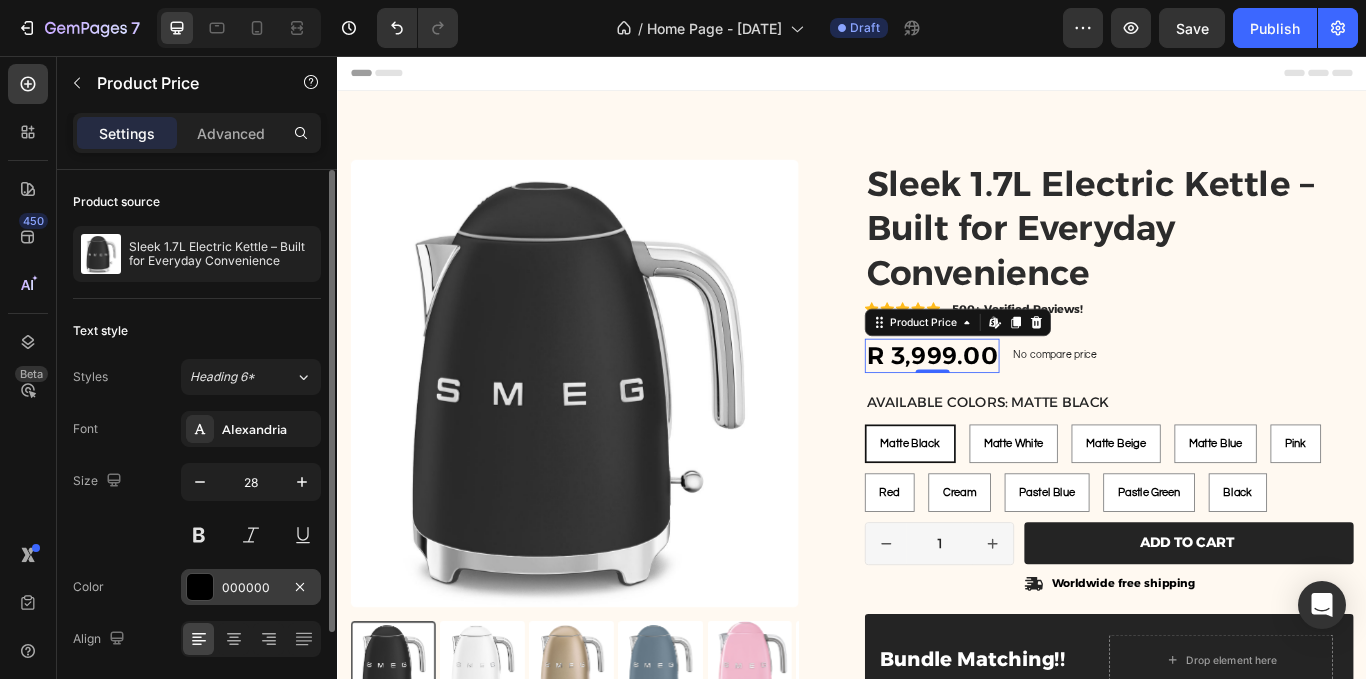 click on "000000" at bounding box center [251, 588] 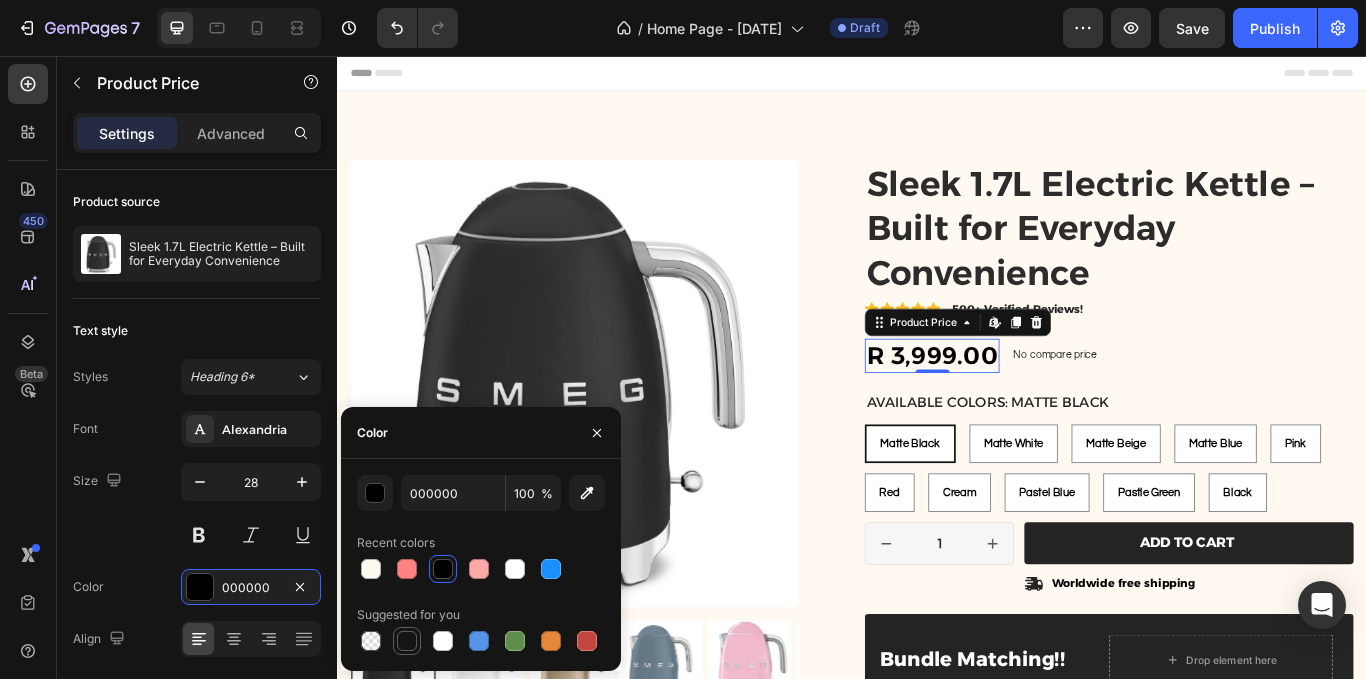 click at bounding box center [407, 641] 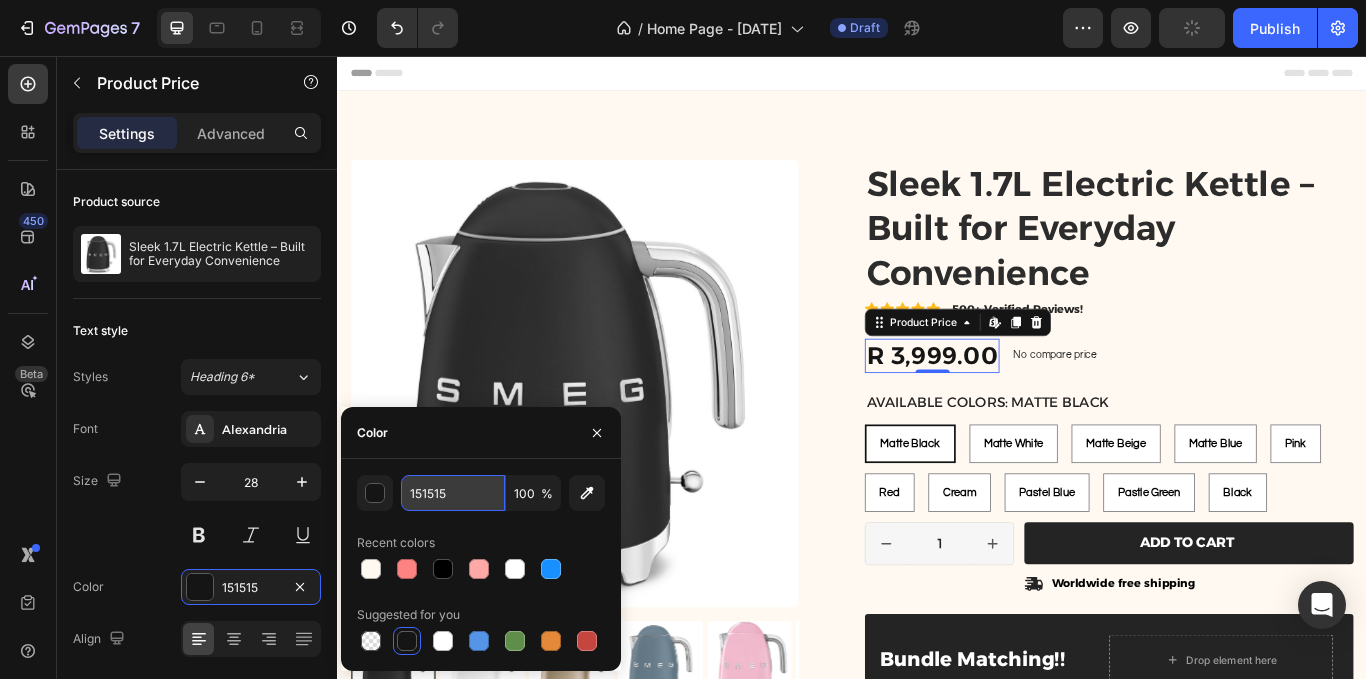 click on "151515" at bounding box center (453, 493) 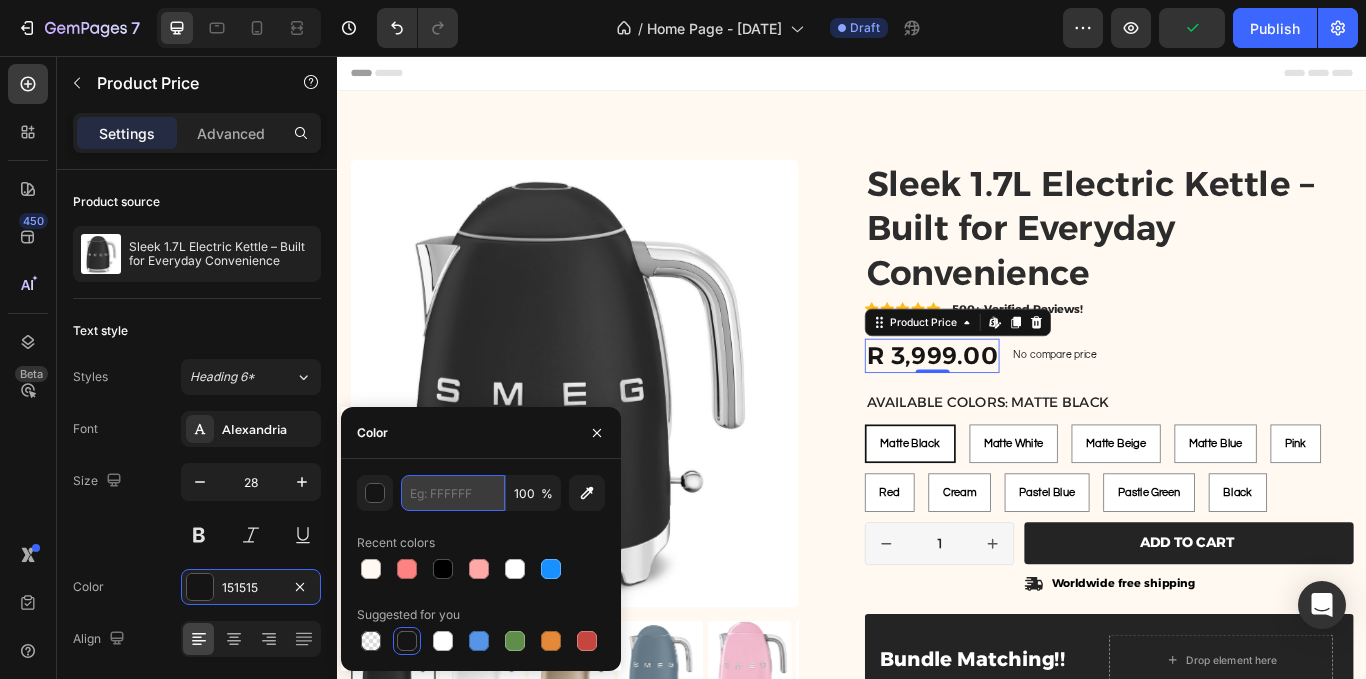 paste on "2C2C2C" 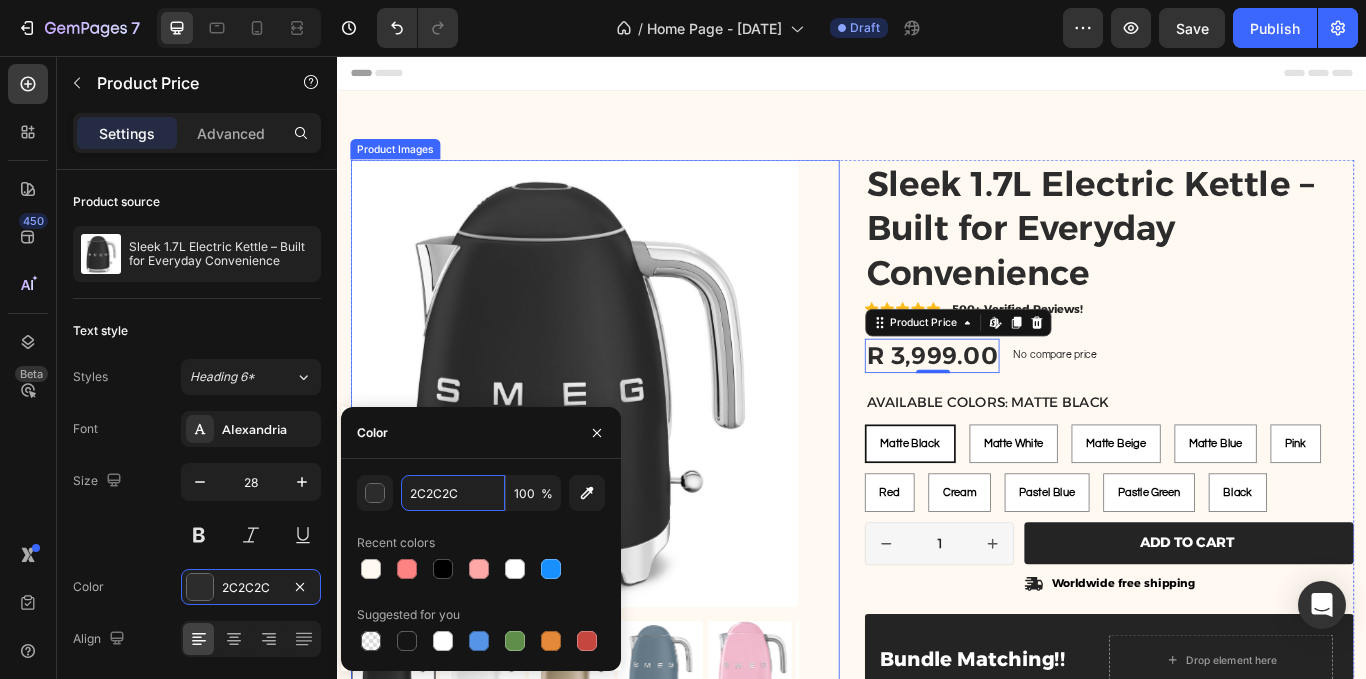 type on "2C2C2C" 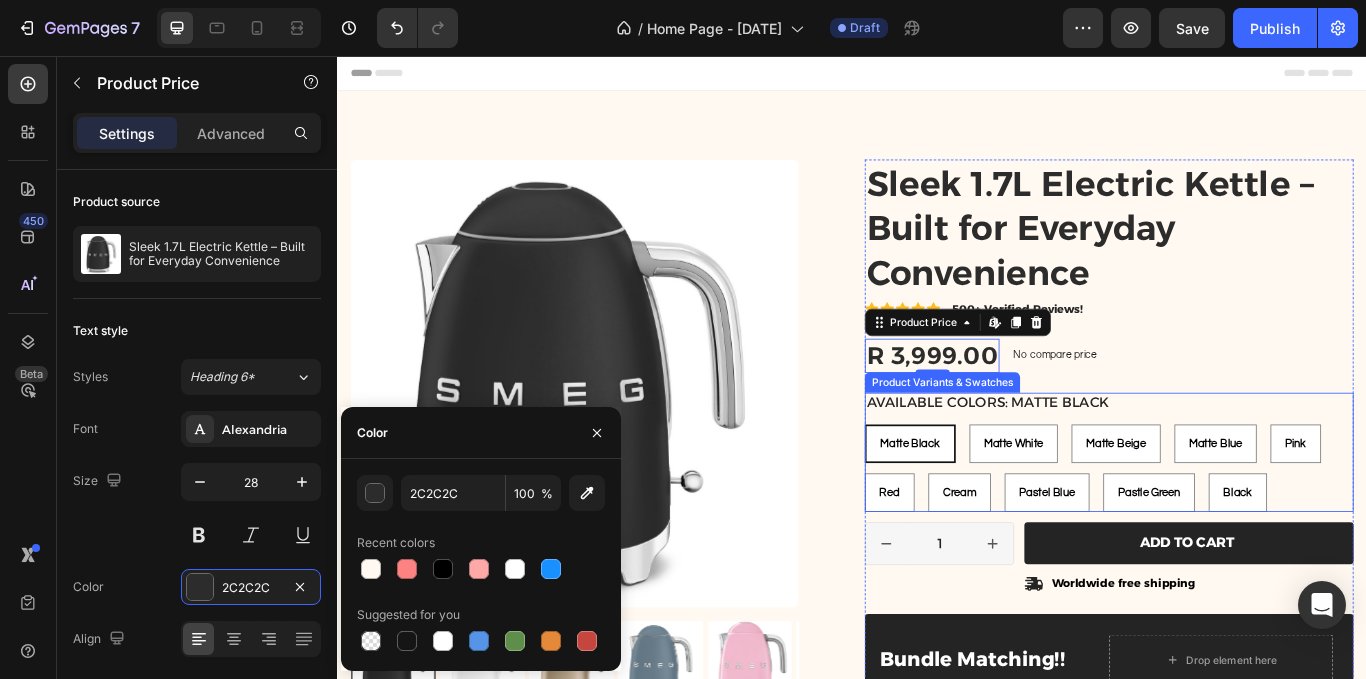 click on "Available Colors: Matte Black Matte Black Matte Black     Matte Black Matte White Matte White     Matte White Matte Beige Matte Beige     Matte Beige Matte Blue Matte Blue     Matte Blue Pink Pink     Pink Red Red     Red Cream Cream     Cream Pastel Blue Pastel Blue     Pastel Blue Pastle Green Pastle Green     Pastle Green Black Black     Black" at bounding box center (1237, 518) 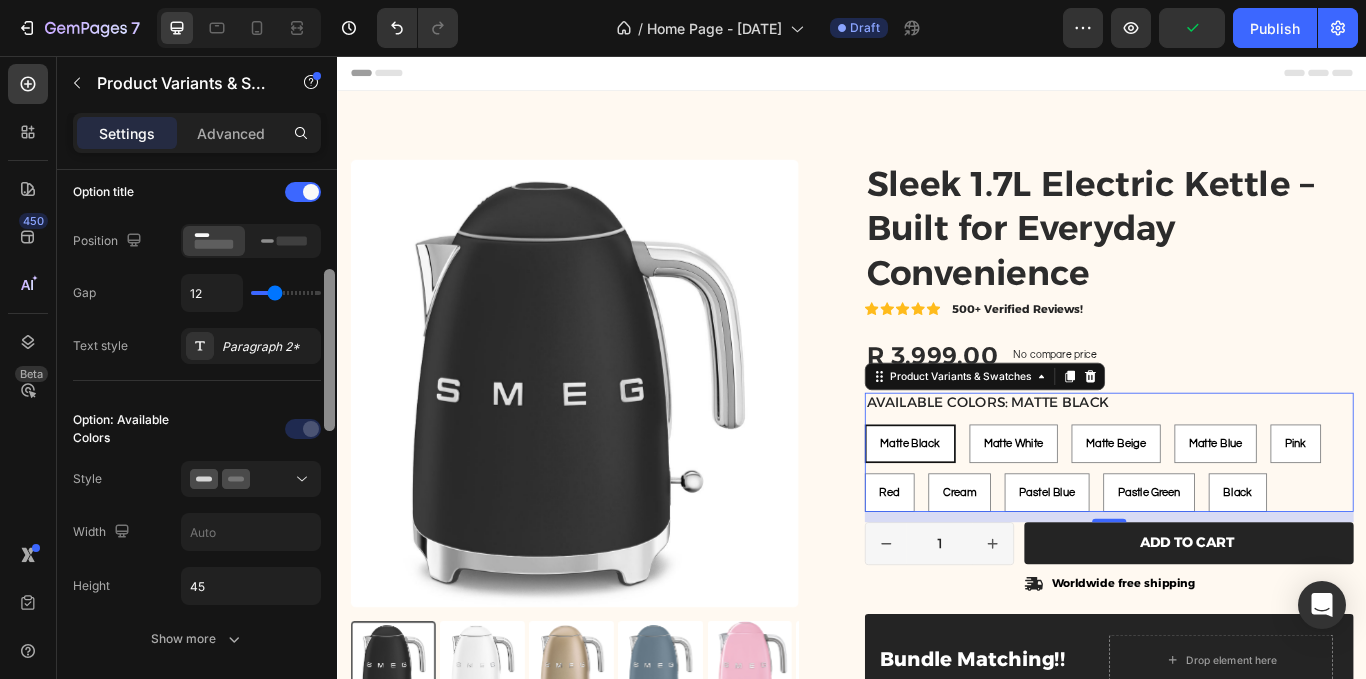 drag, startPoint x: 332, startPoint y: 345, endPoint x: 322, endPoint y: 446, distance: 101.49384 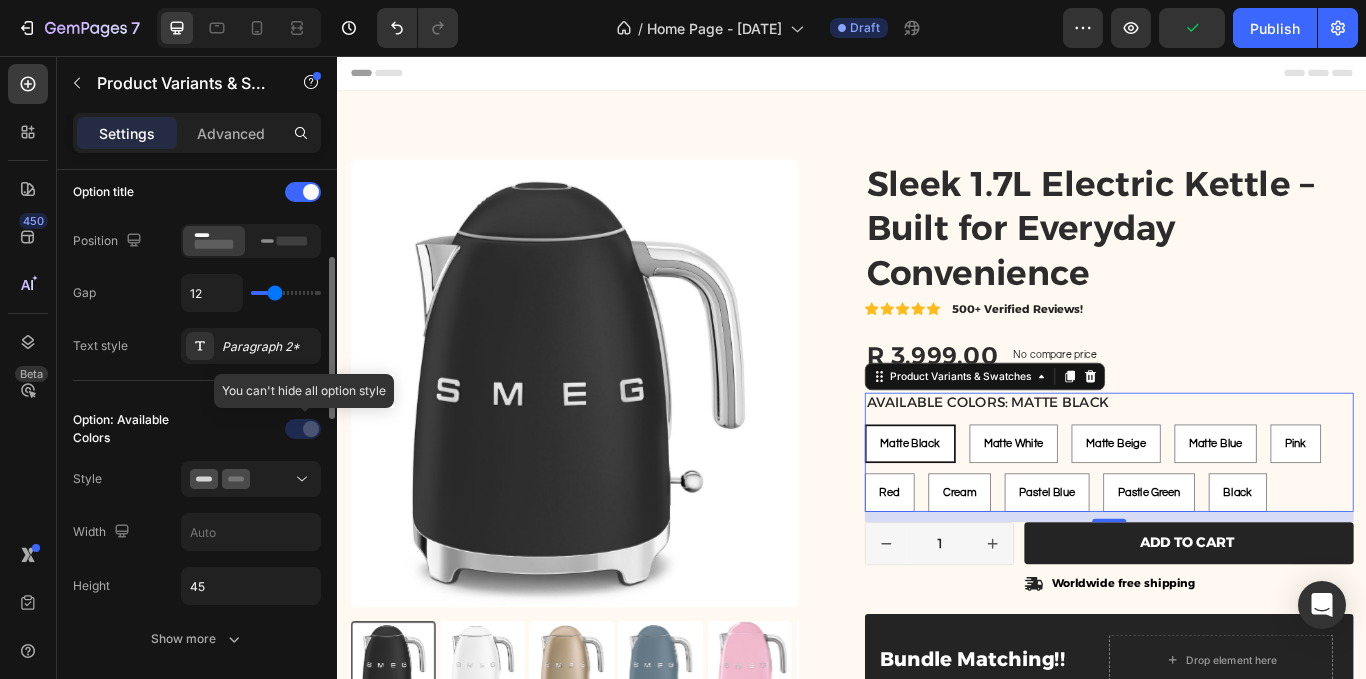 scroll, scrollTop: 316, scrollLeft: 0, axis: vertical 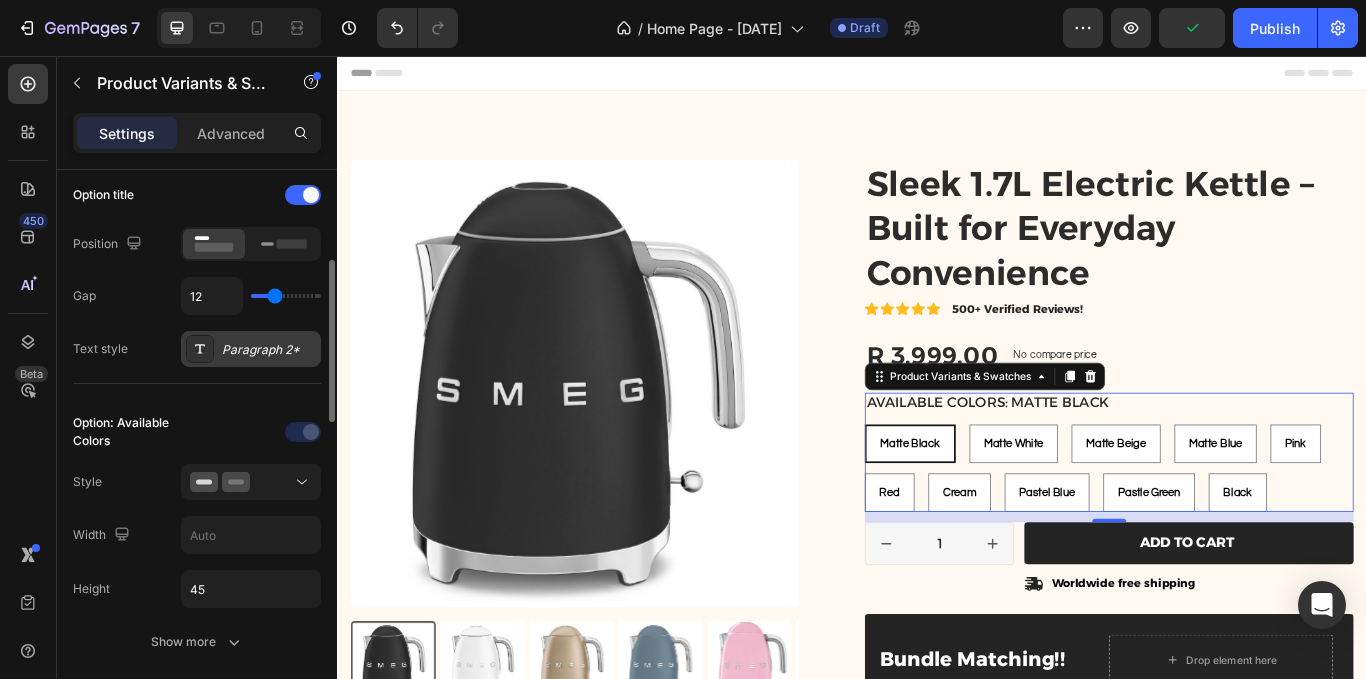 click on "Paragraph 2*" at bounding box center [269, 350] 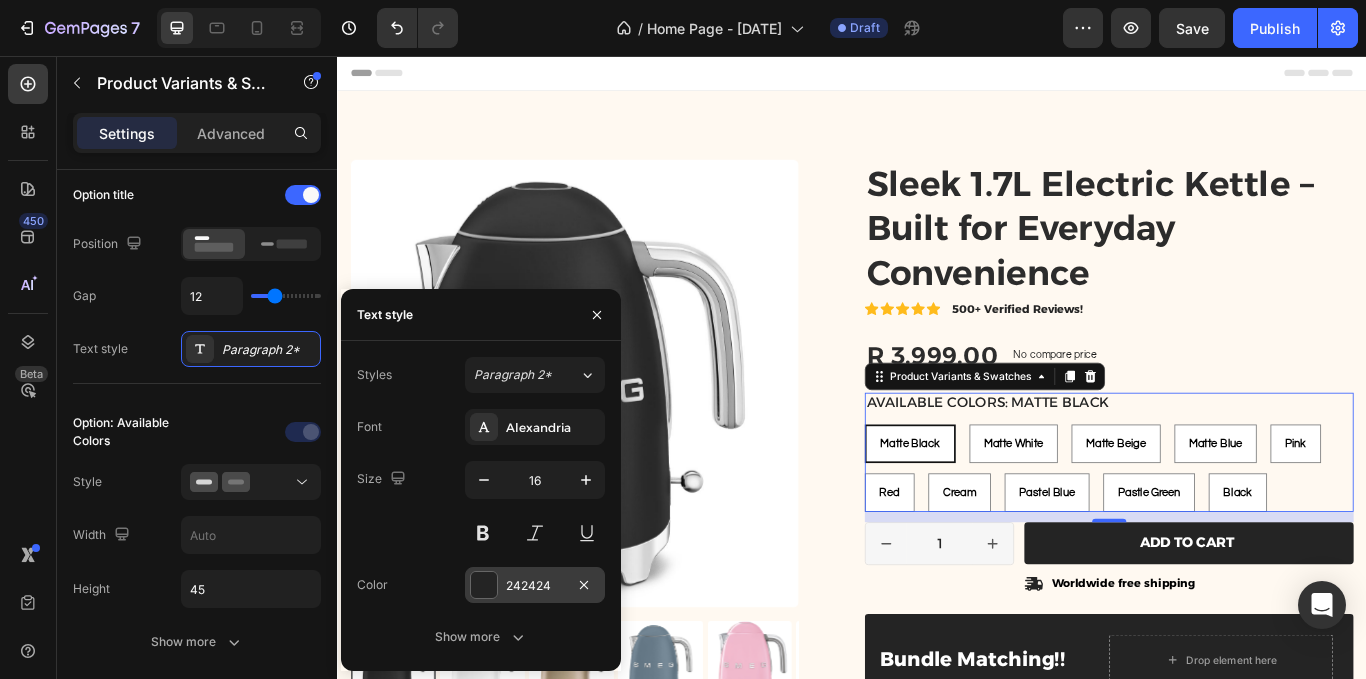 click on "242424" at bounding box center (535, 586) 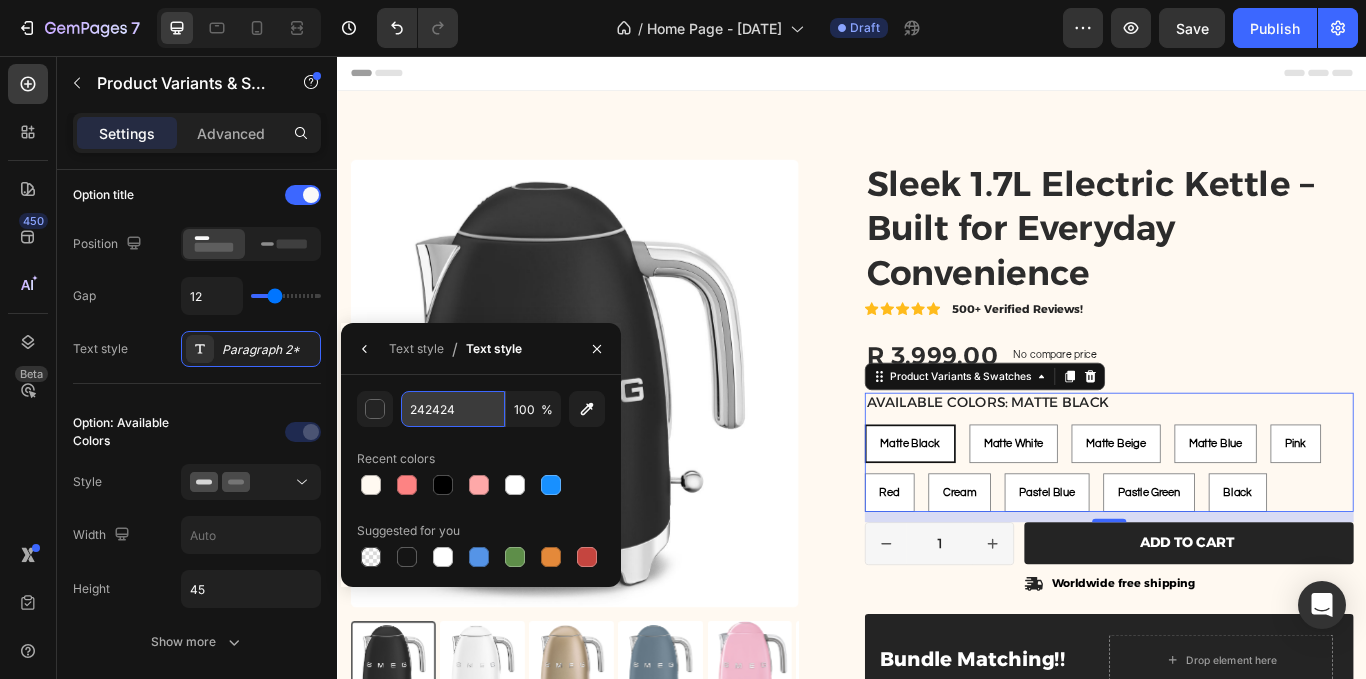 click on "242424" at bounding box center [453, 409] 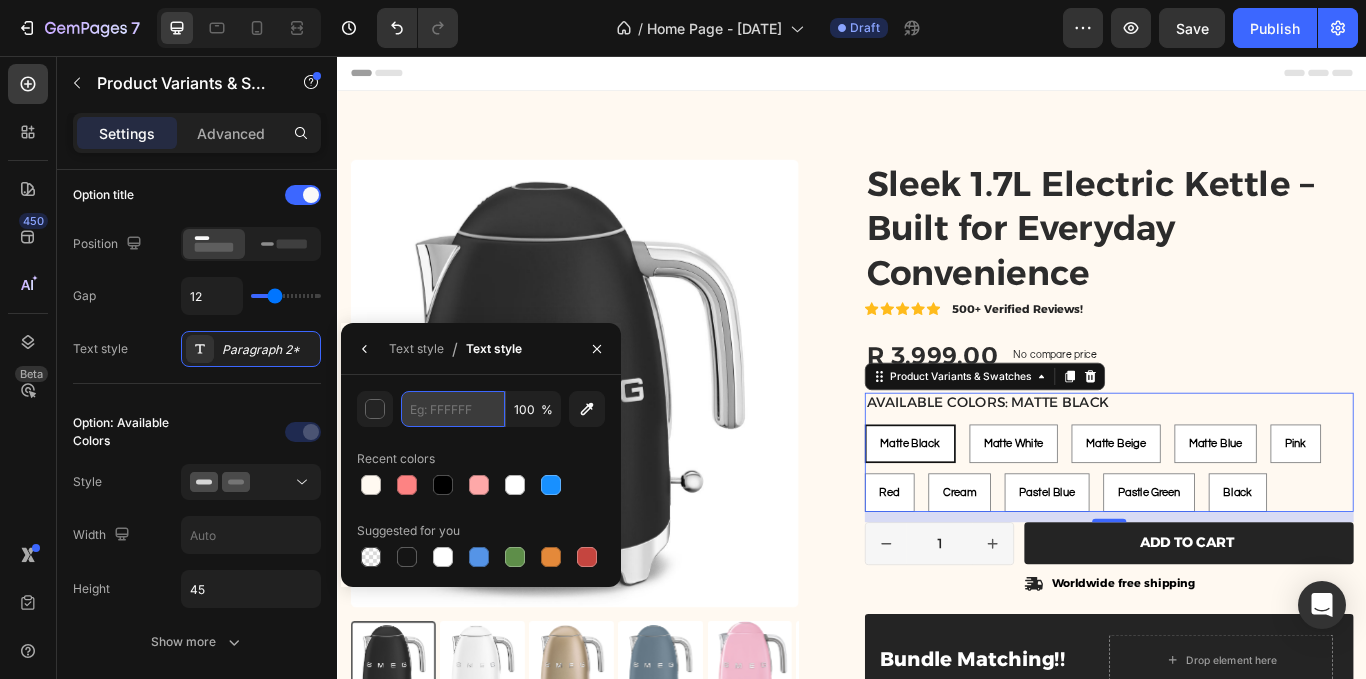 paste on "AFC8C8" 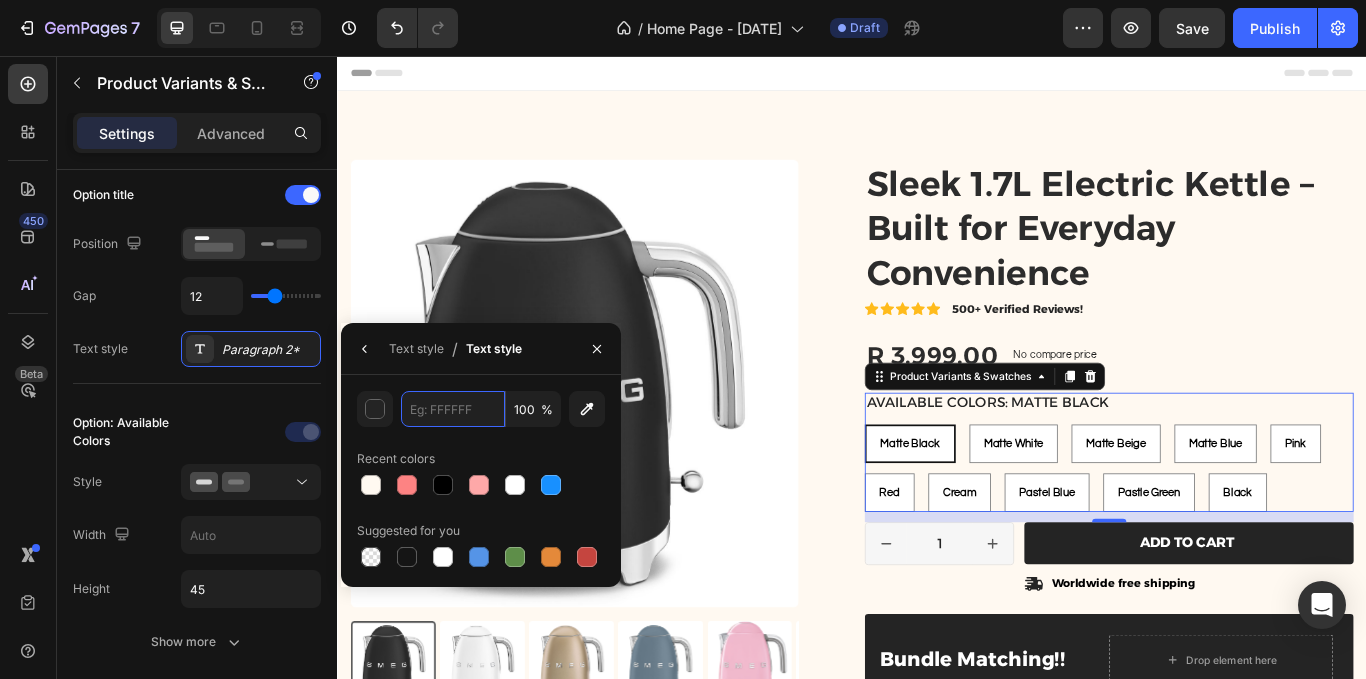type on "AFC8C8" 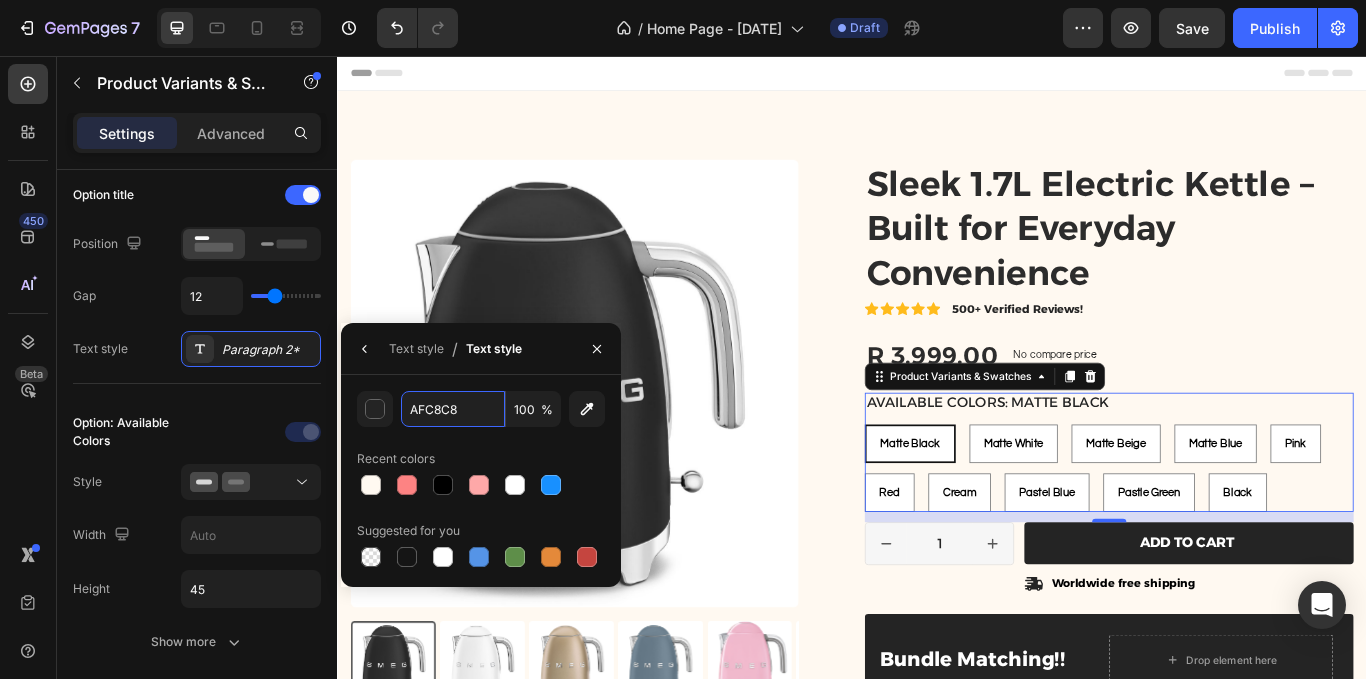 radio on "true" 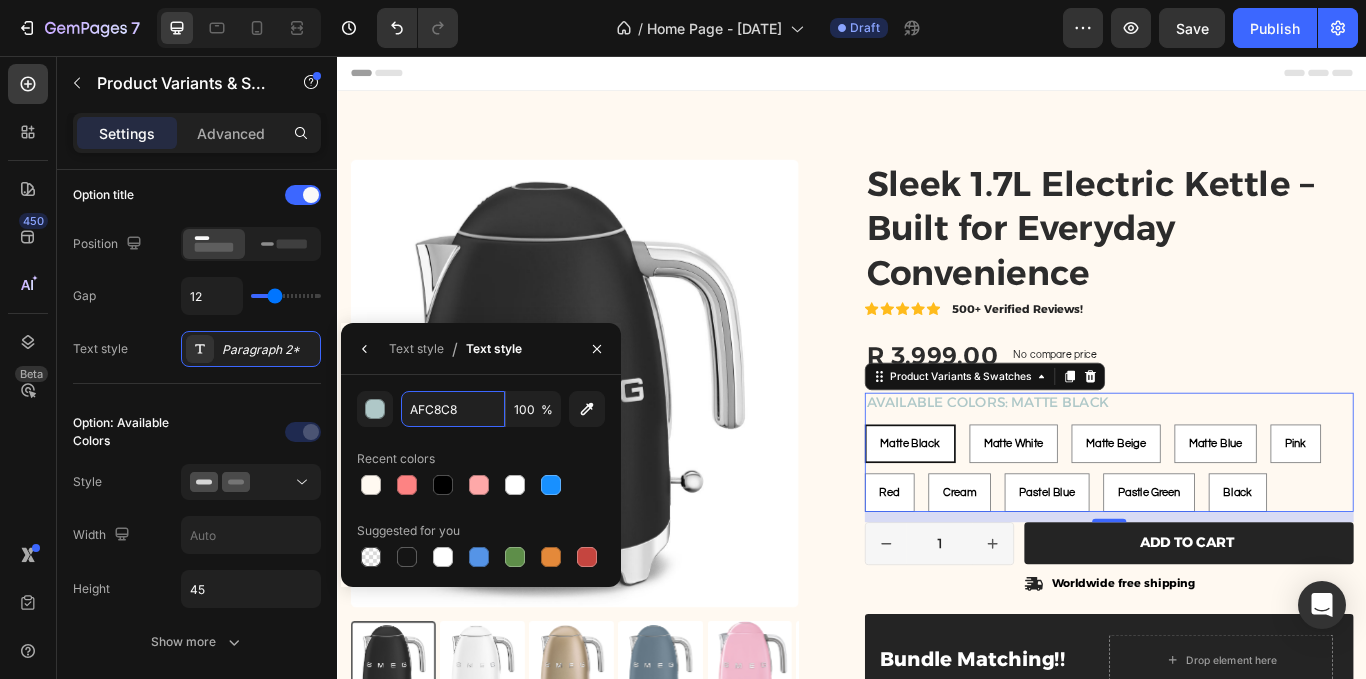 type on "AFC8C8" 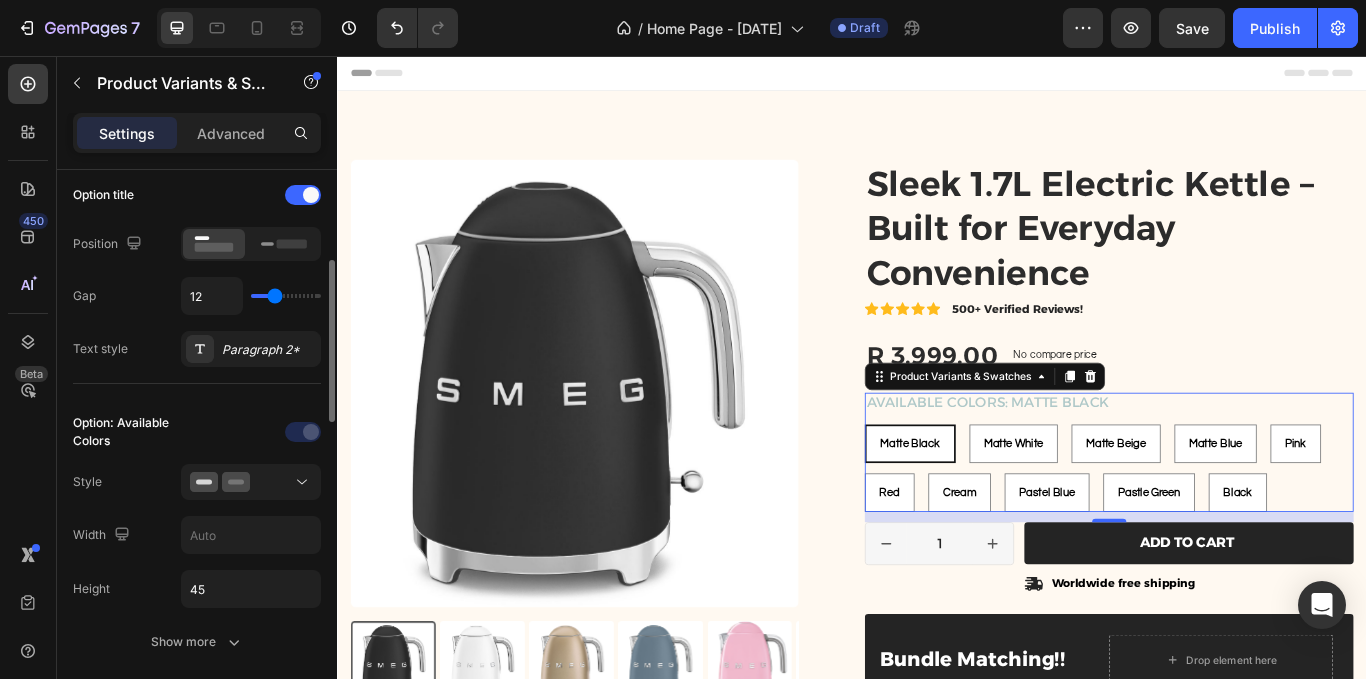 click on "Option: Available Colors Style Width Height 45 Show more" at bounding box center [197, 538] 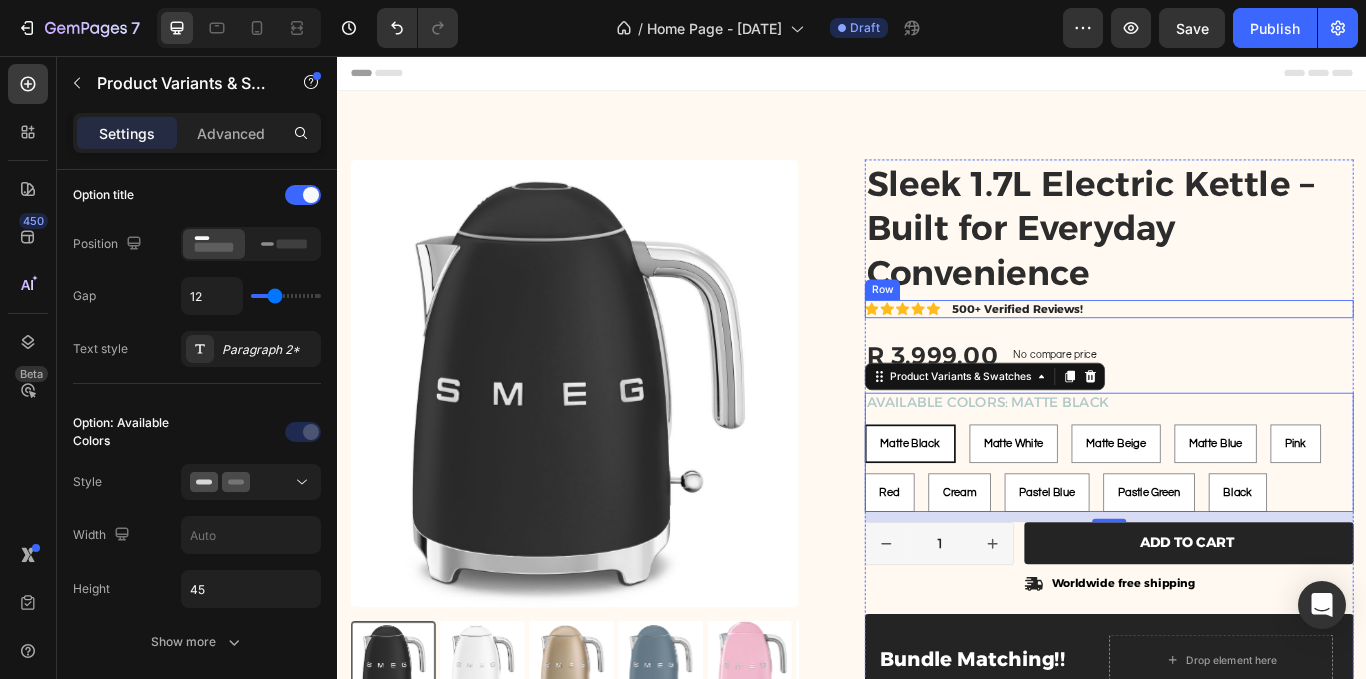 click on "Icon Icon Icon Icon Icon Icon List 500+ Verified Reviews! Text Block Row" at bounding box center (1237, 351) 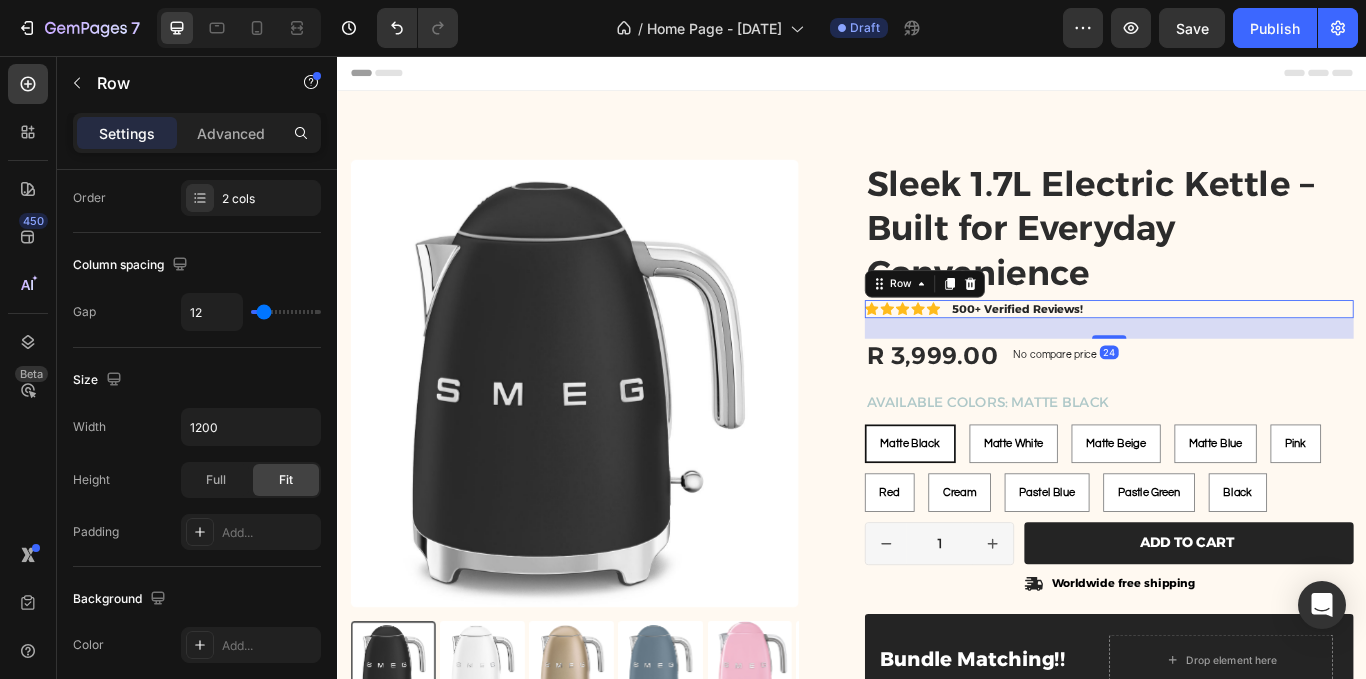 scroll, scrollTop: 0, scrollLeft: 0, axis: both 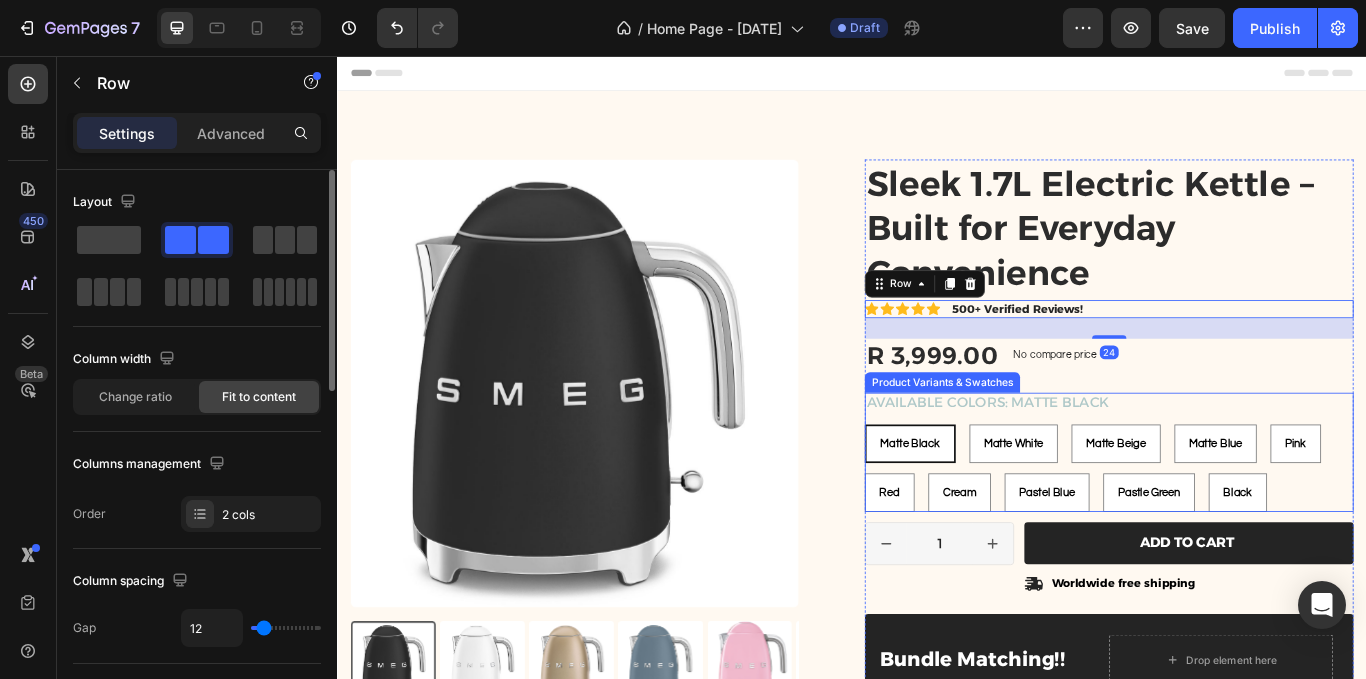 click on "Matte Black Matte Black     Matte Black Matte White Matte White     Matte White Matte Beige Matte Beige     Matte Beige Matte Blue Matte Blue     Matte Blue Pink Pink     Pink Red Red     Red Cream Cream     Cream Pastel Blue Pastel Blue     Pastel Blue Pastle Green Pastle Green     Pastle Green Black Black     Black" at bounding box center [1237, 537] 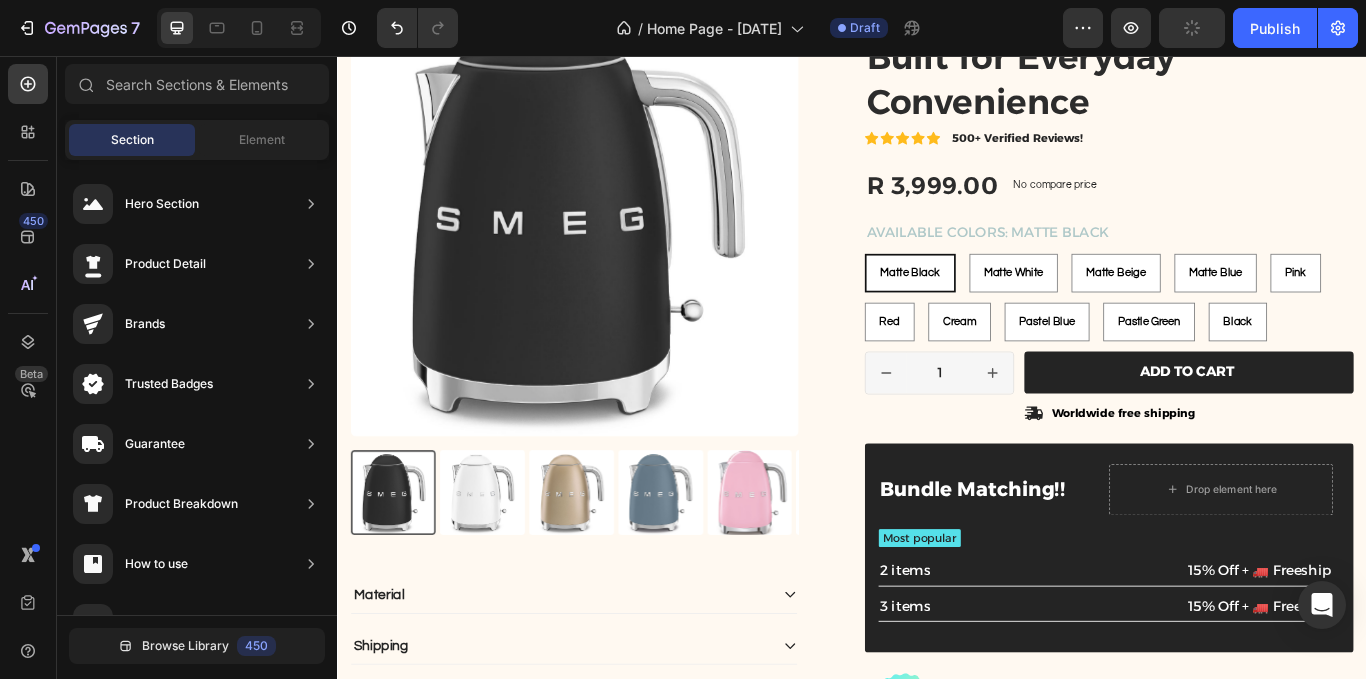 scroll, scrollTop: 0, scrollLeft: 0, axis: both 